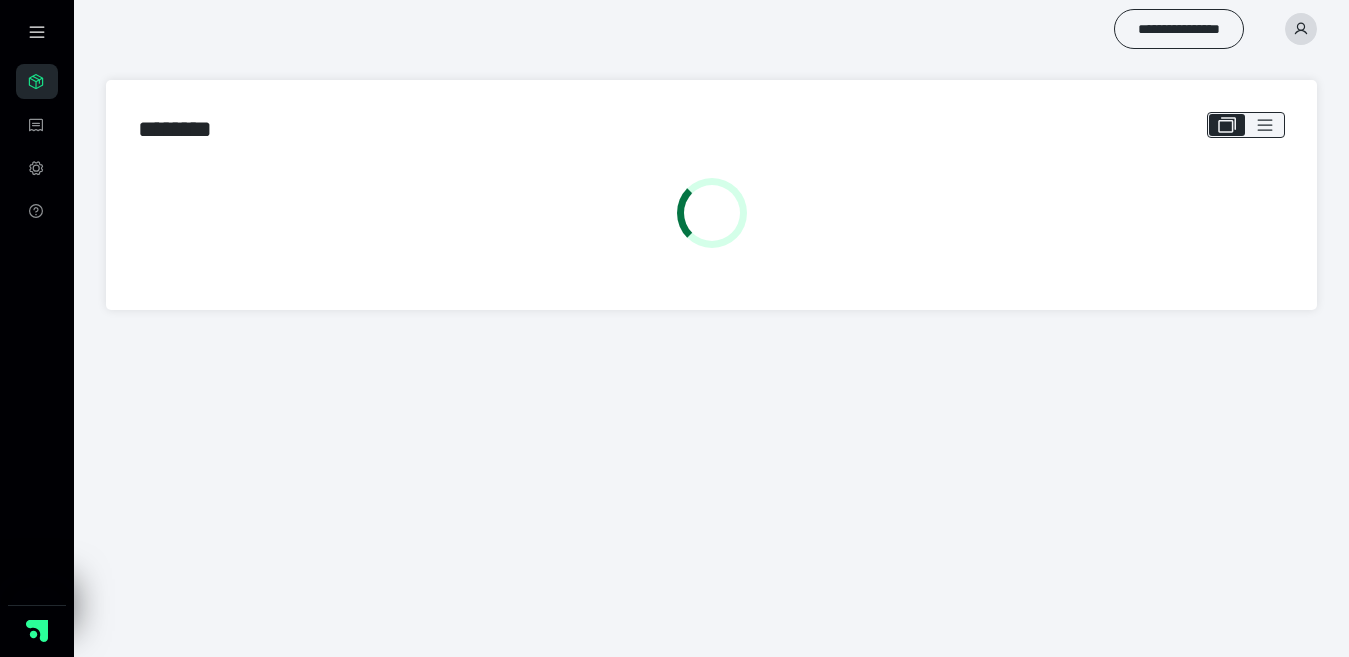 scroll, scrollTop: 0, scrollLeft: 0, axis: both 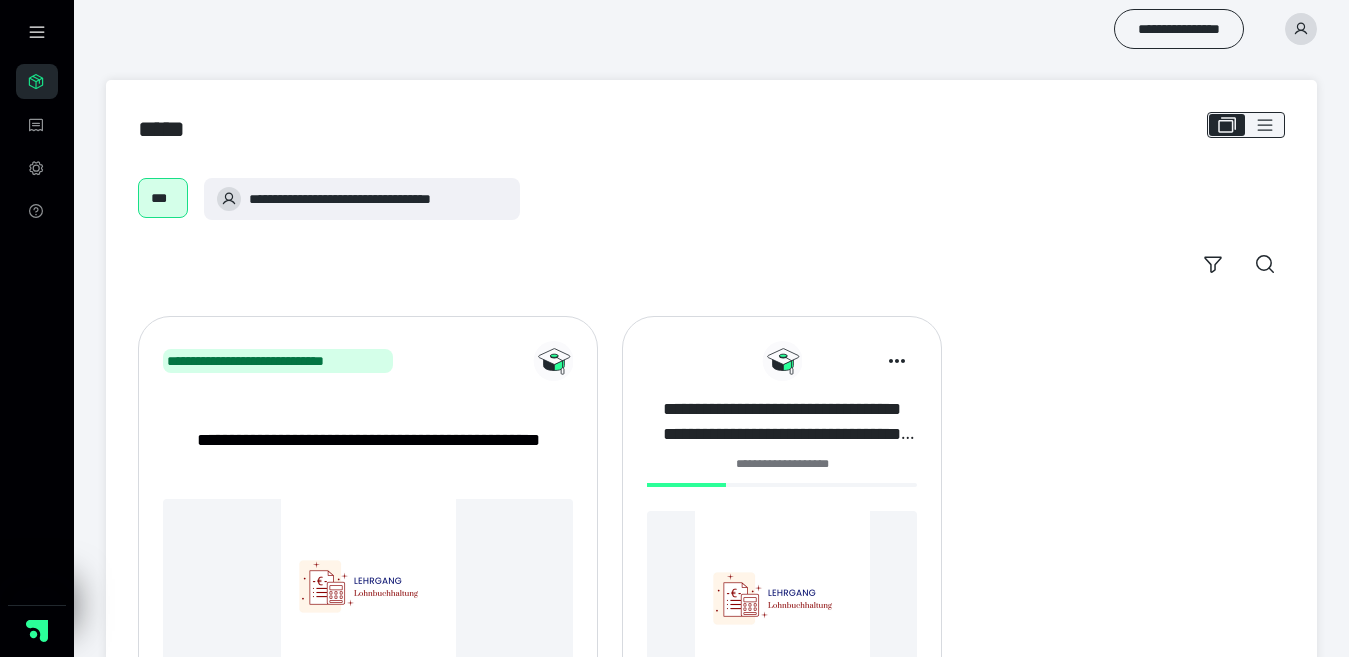 click on "**********" at bounding box center [789, 434] 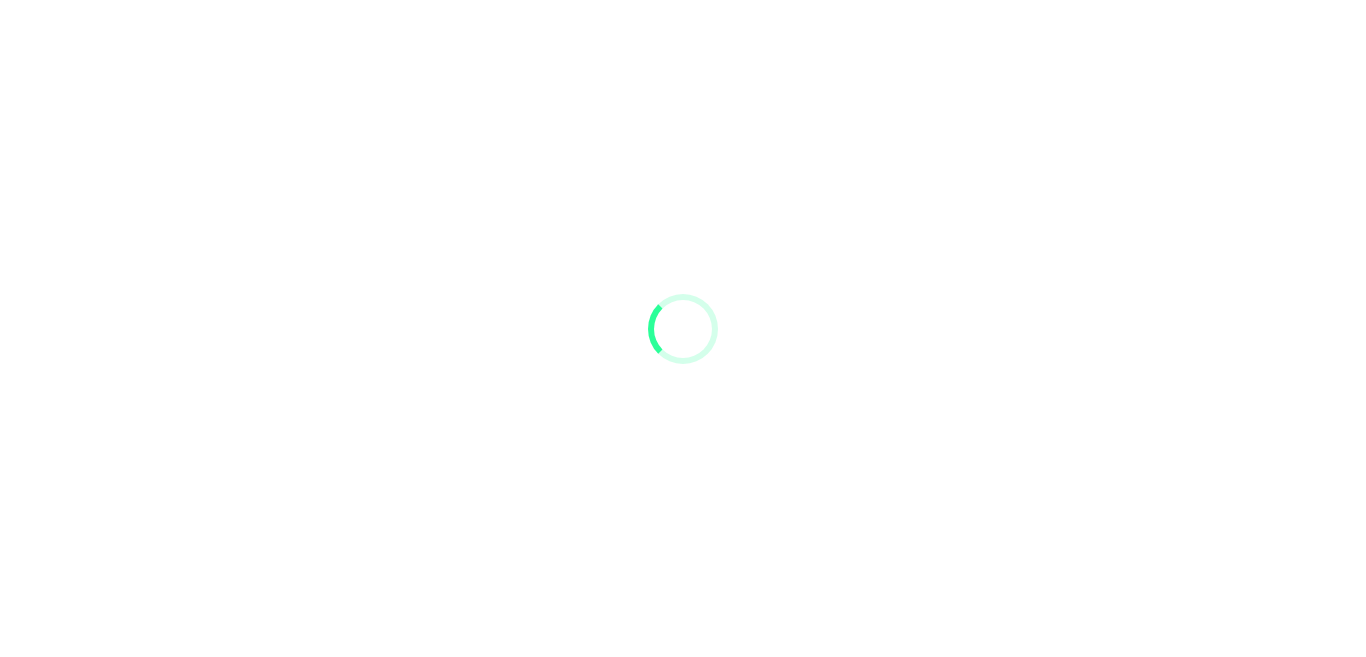 scroll, scrollTop: 0, scrollLeft: 0, axis: both 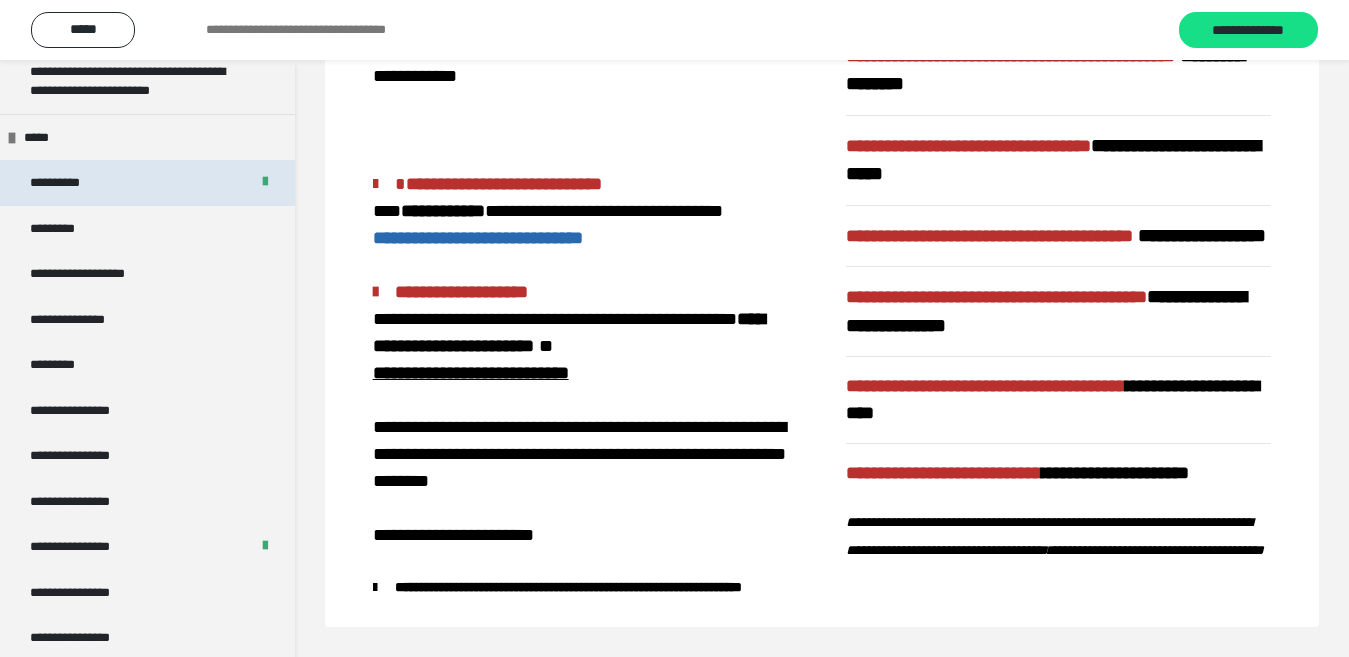 click on "**********" at bounding box center (147, 183) 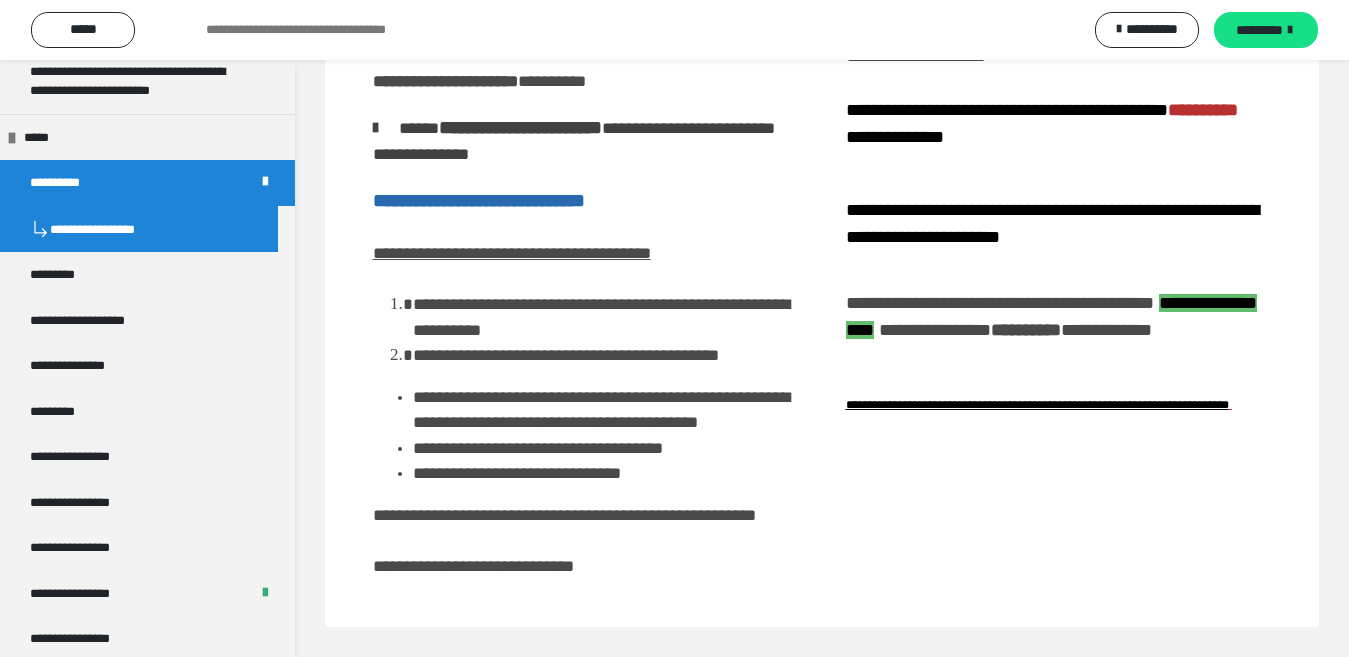 scroll, scrollTop: 365, scrollLeft: 0, axis: vertical 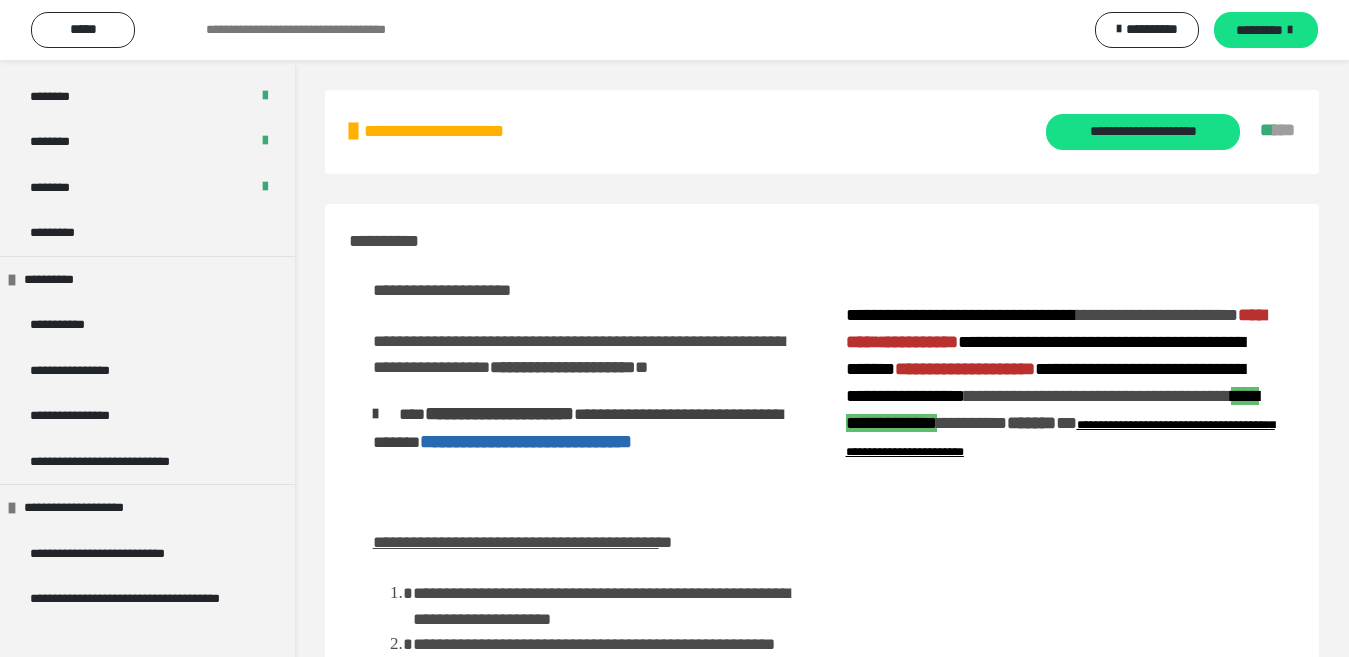 click on "*********" at bounding box center [147, 233] 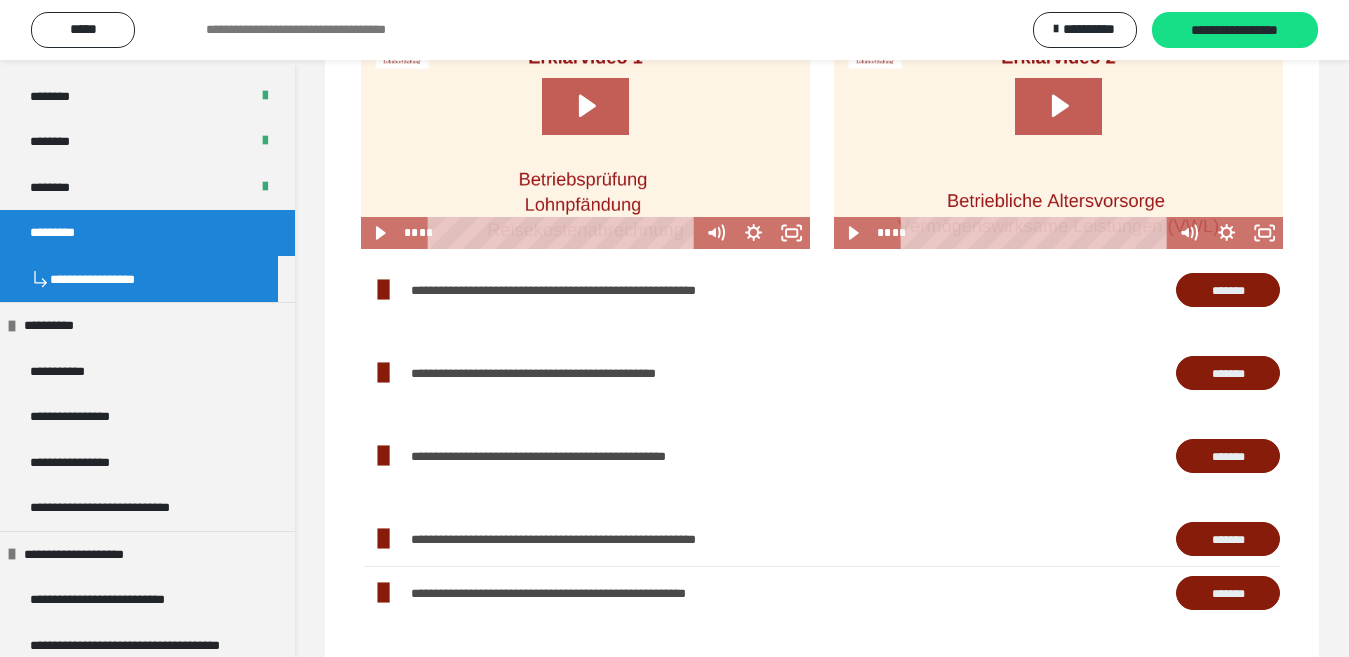 scroll, scrollTop: 1000, scrollLeft: 0, axis: vertical 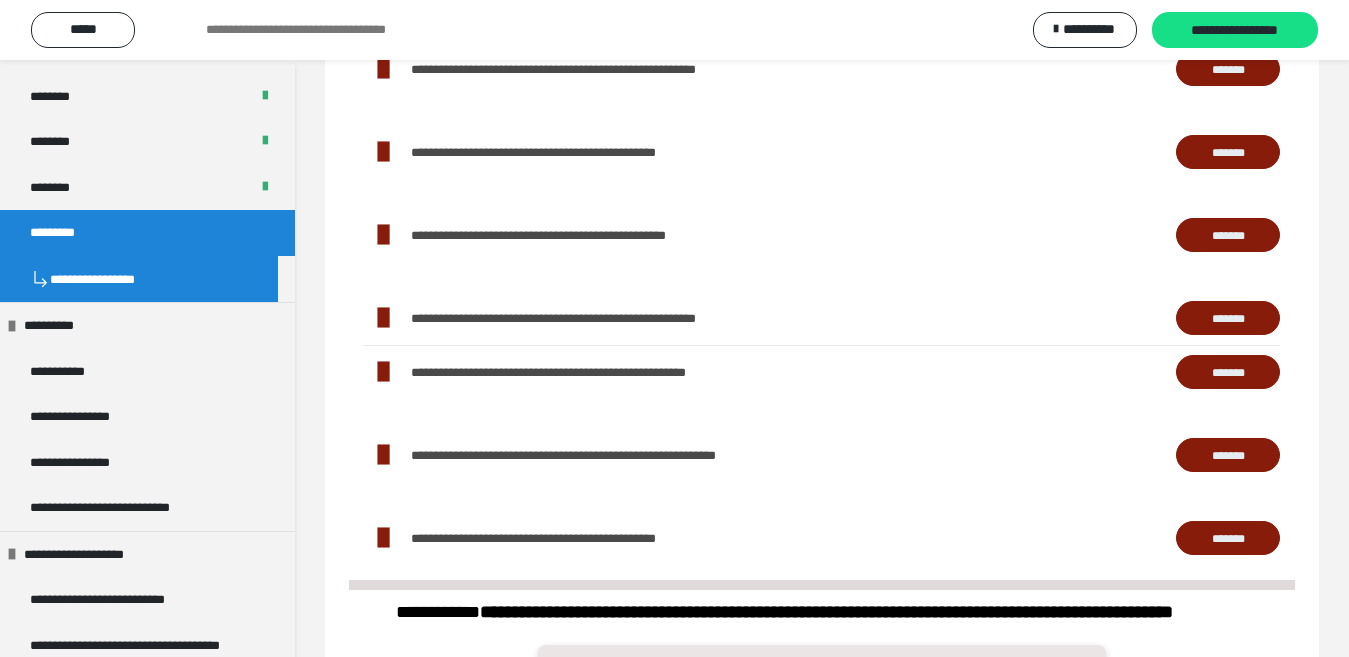 click on "*******" at bounding box center (1228, 318) 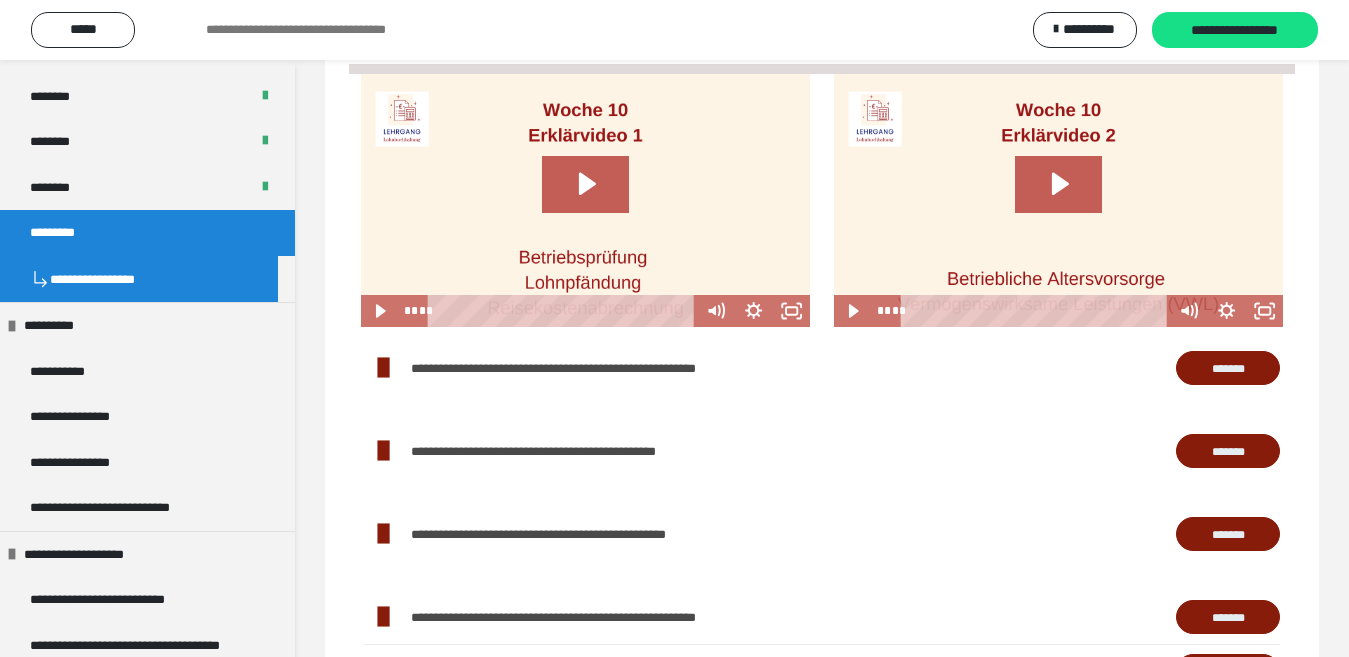scroll, scrollTop: 700, scrollLeft: 0, axis: vertical 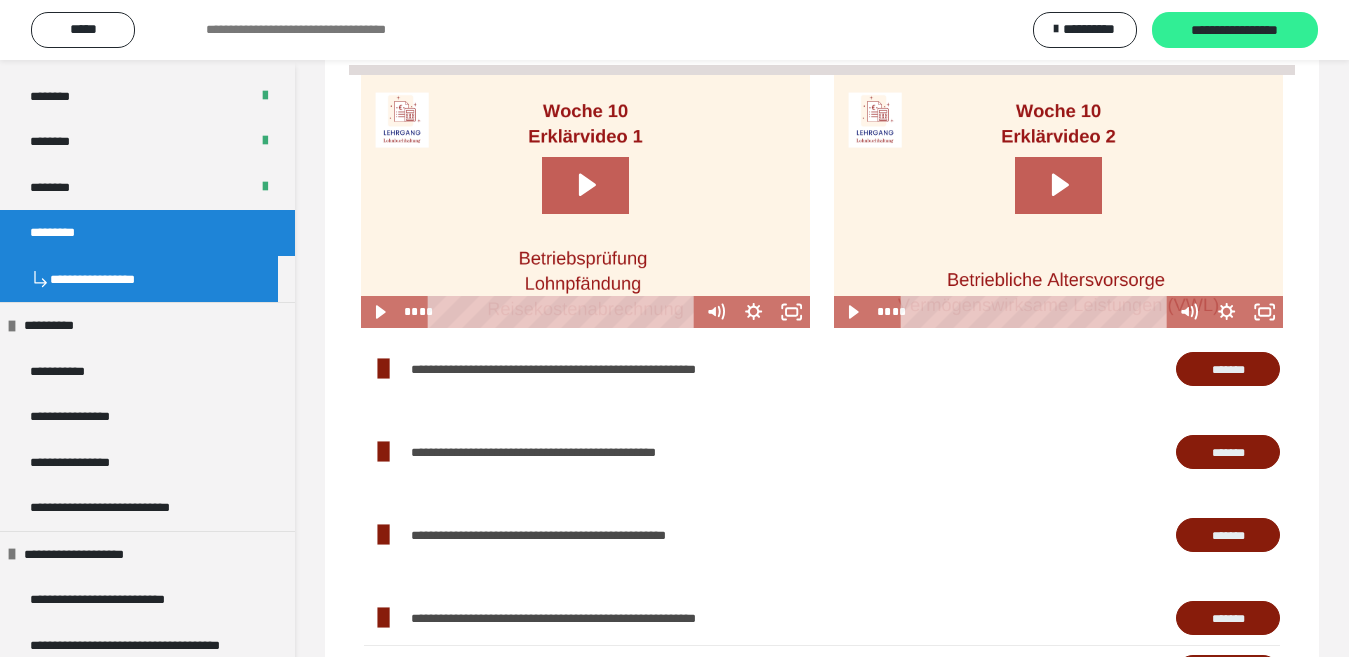 click on "**********" at bounding box center [1234, 30] 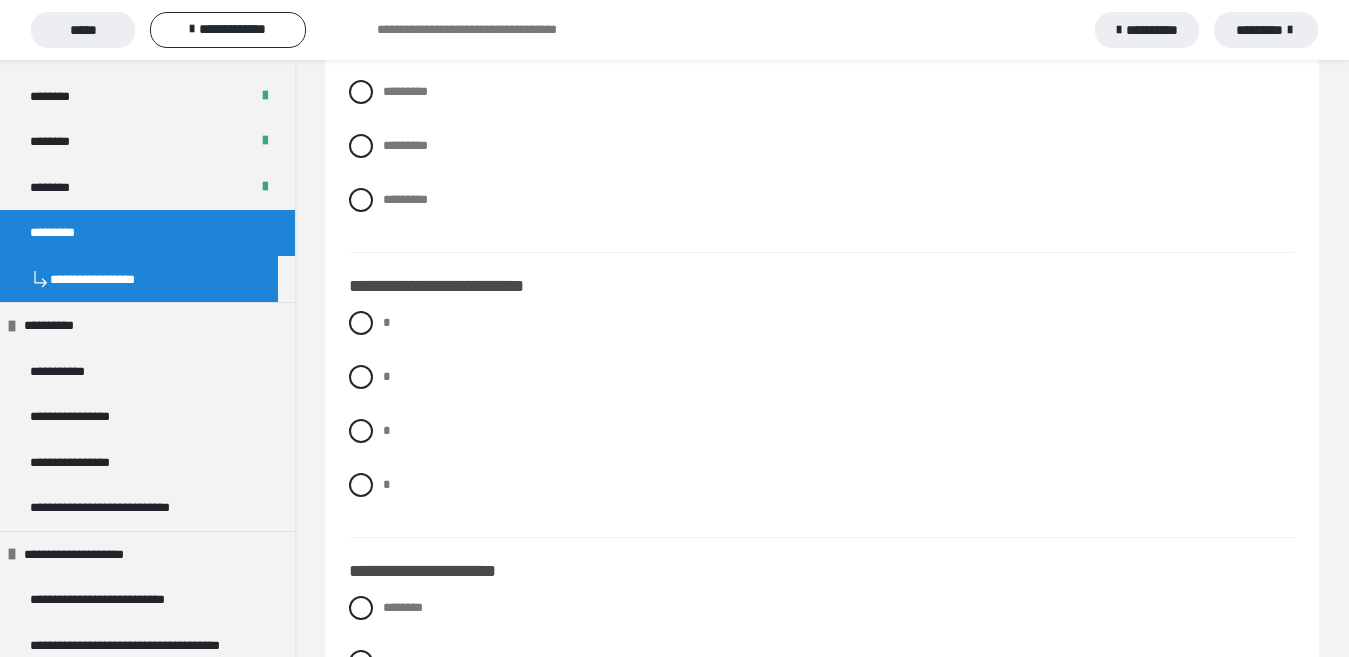 scroll, scrollTop: 500, scrollLeft: 0, axis: vertical 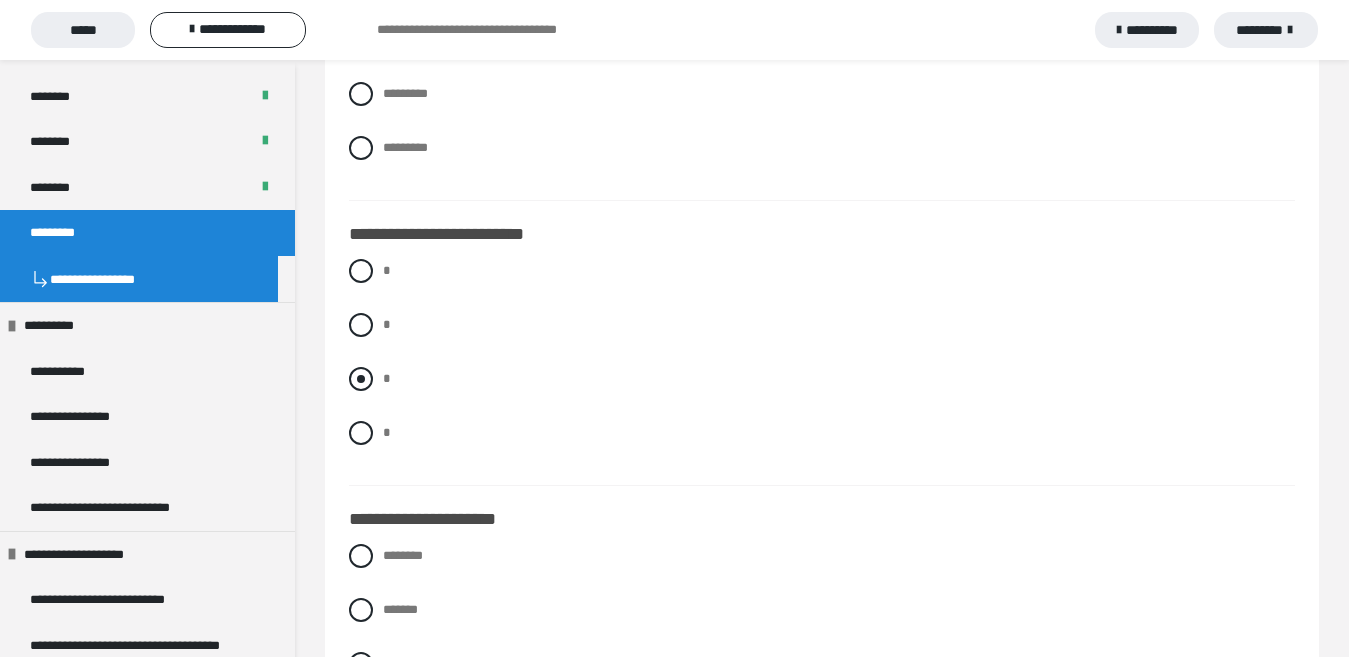 click at bounding box center (361, 379) 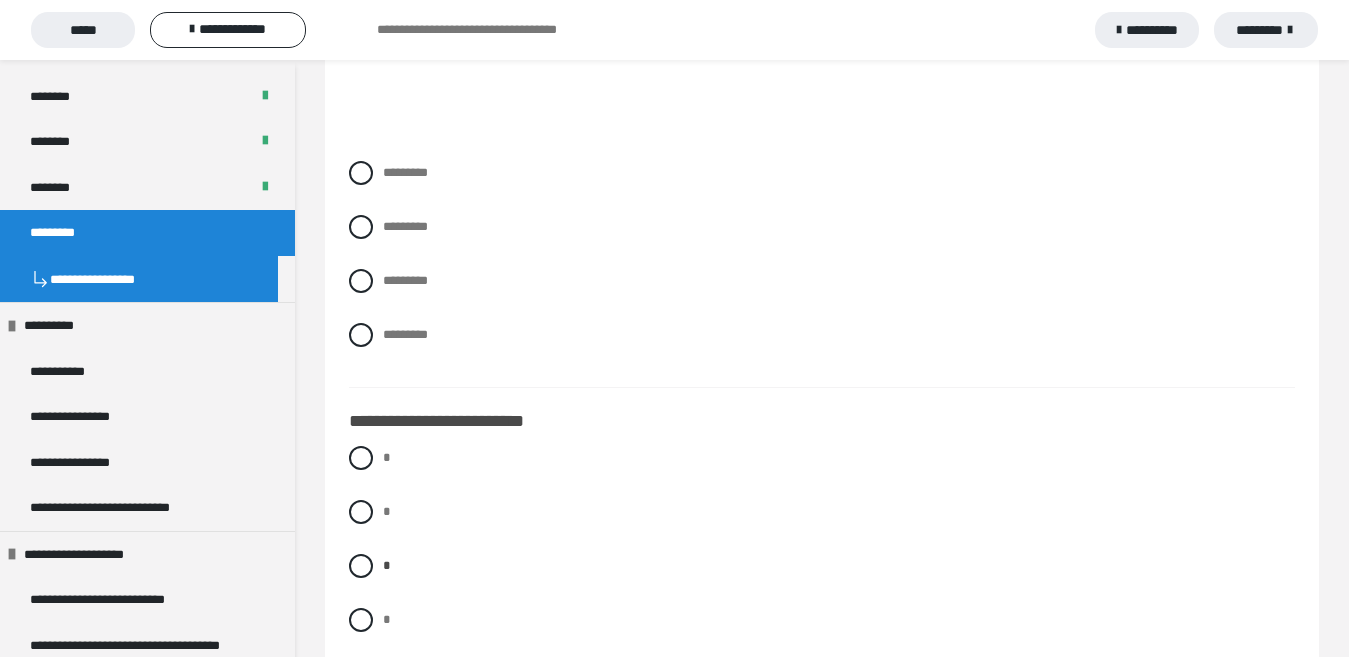 scroll, scrollTop: 100, scrollLeft: 0, axis: vertical 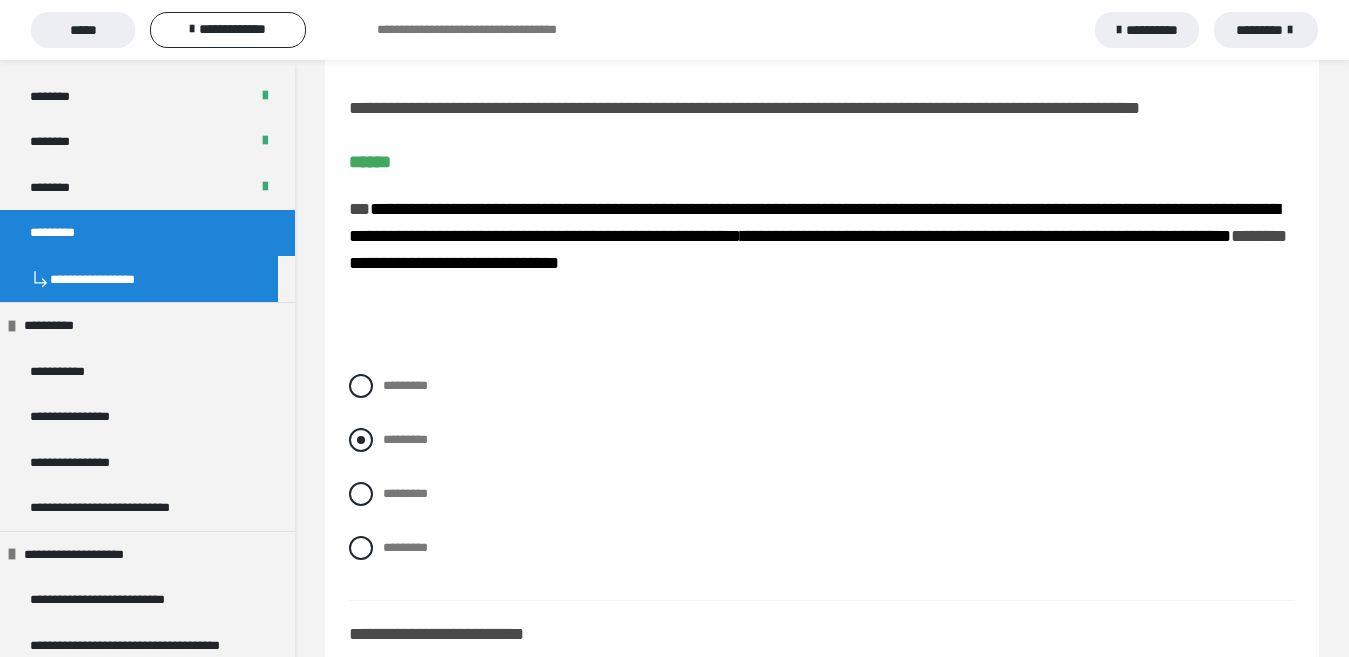 click at bounding box center (361, 386) 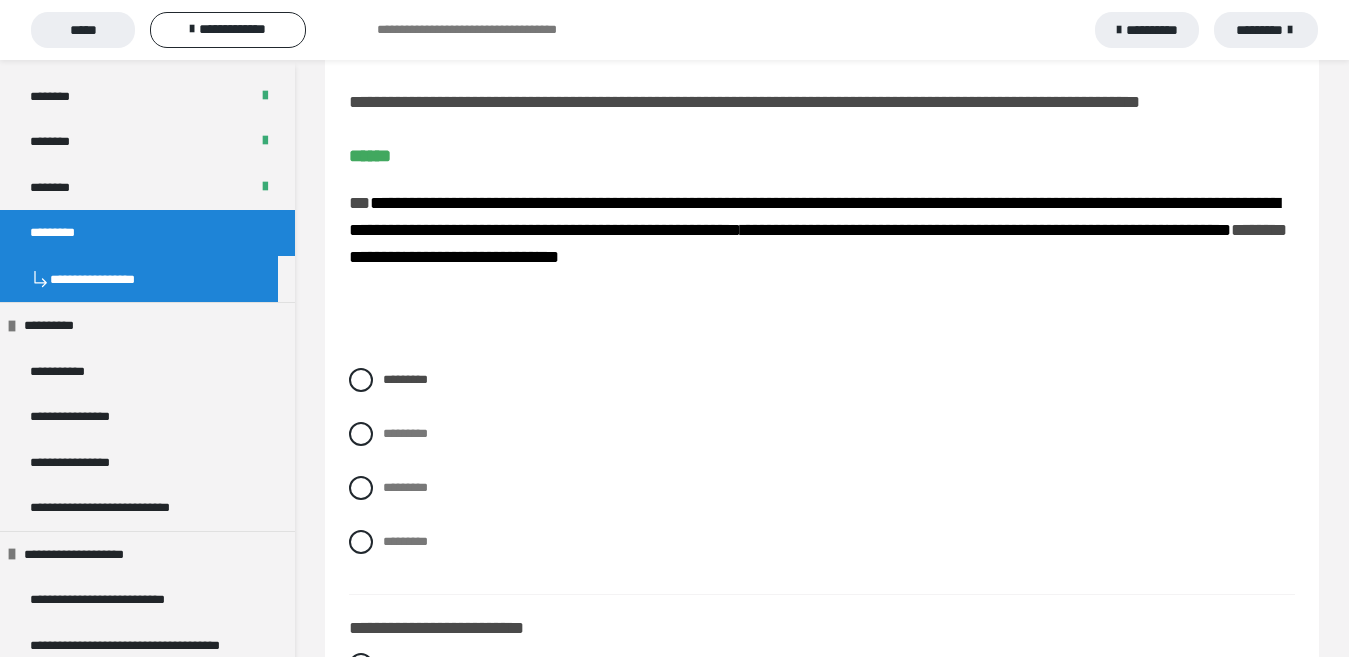 scroll, scrollTop: 100, scrollLeft: 0, axis: vertical 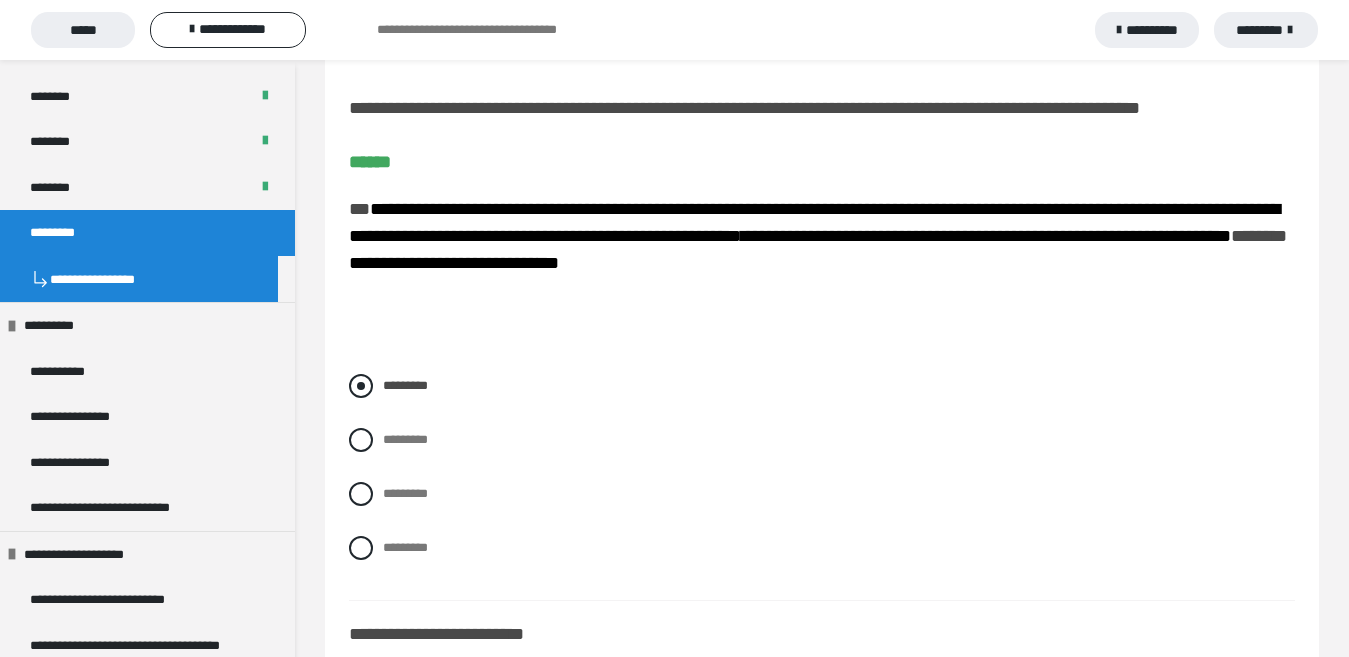 drag, startPoint x: 360, startPoint y: 416, endPoint x: 420, endPoint y: 417, distance: 60.00833 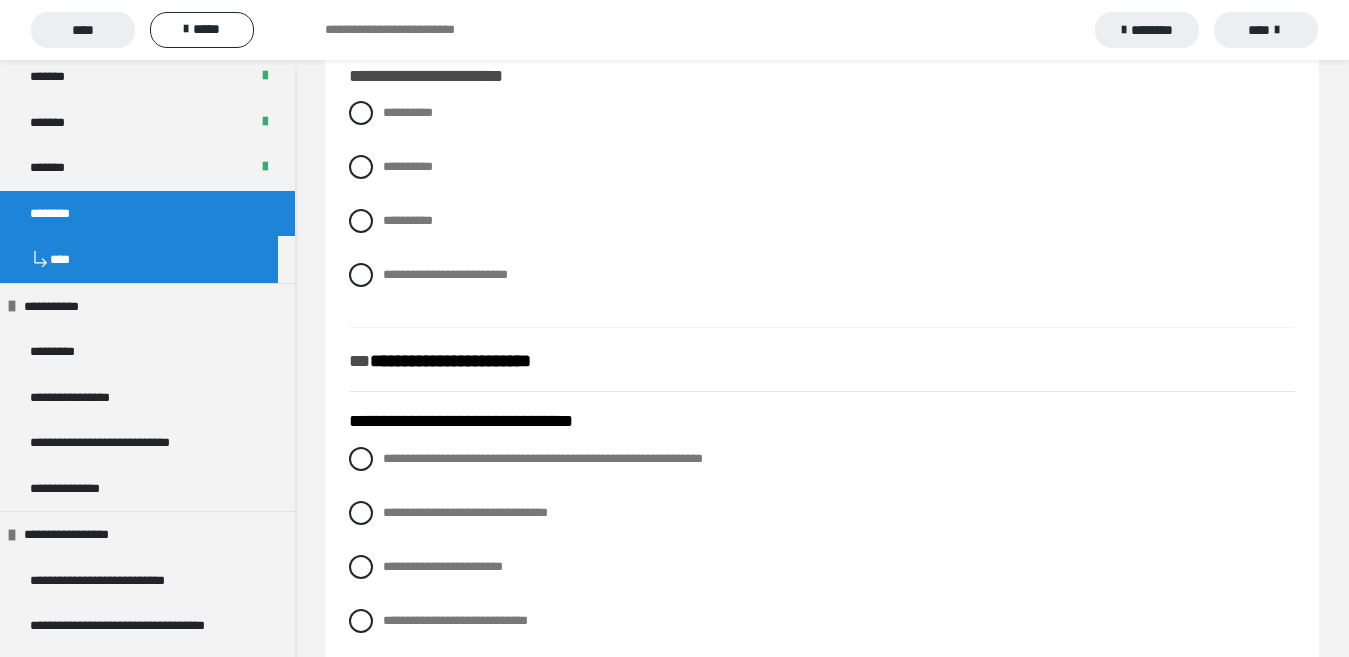 scroll, scrollTop: 1172, scrollLeft: 0, axis: vertical 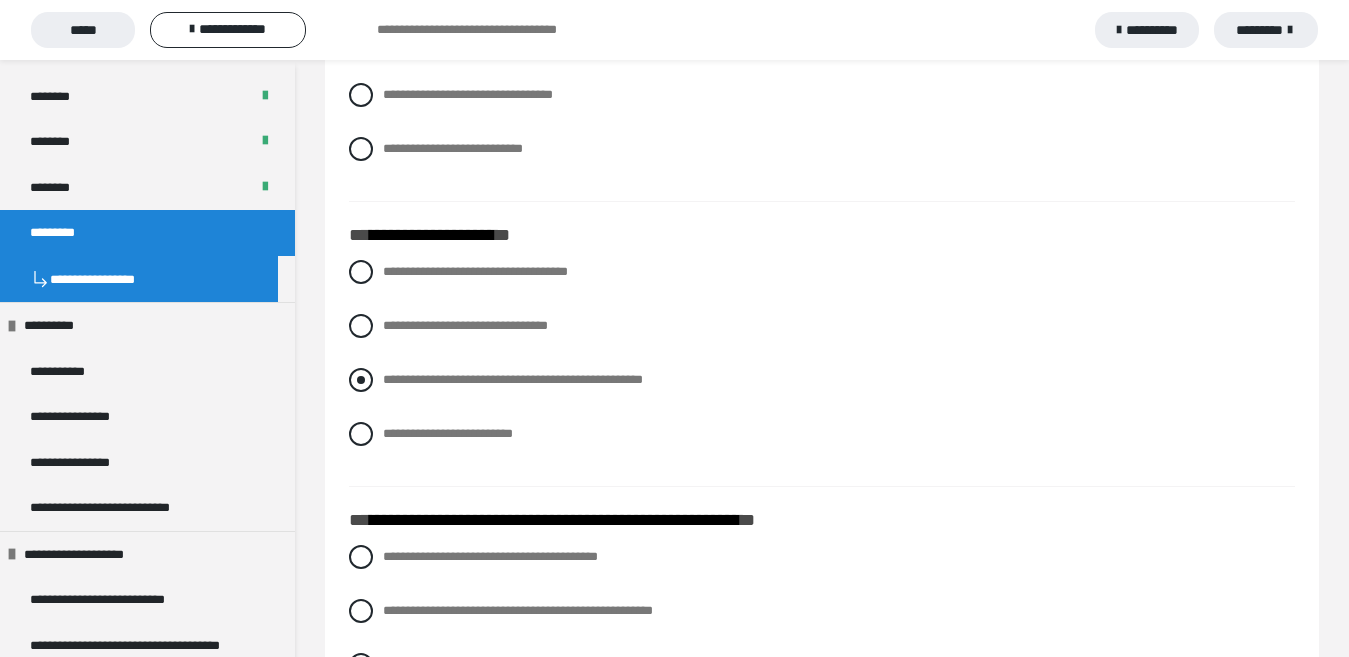 click on "**********" at bounding box center [822, 380] 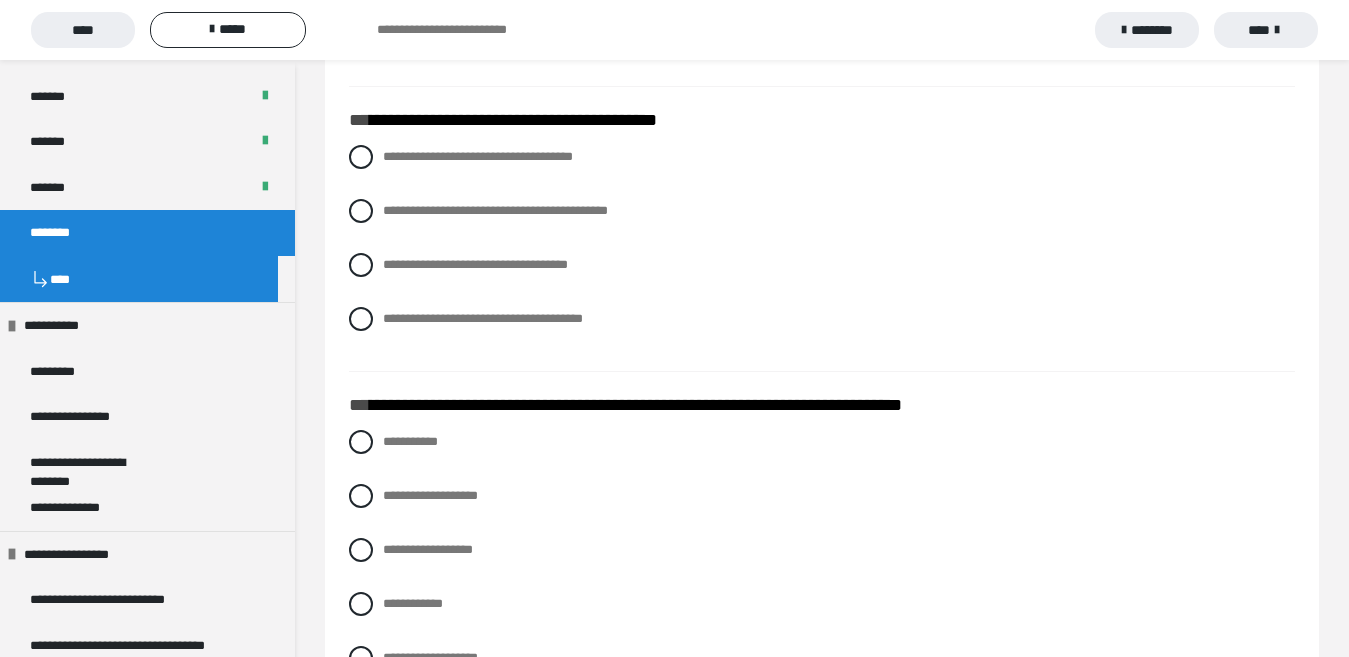 scroll, scrollTop: 2072, scrollLeft: 0, axis: vertical 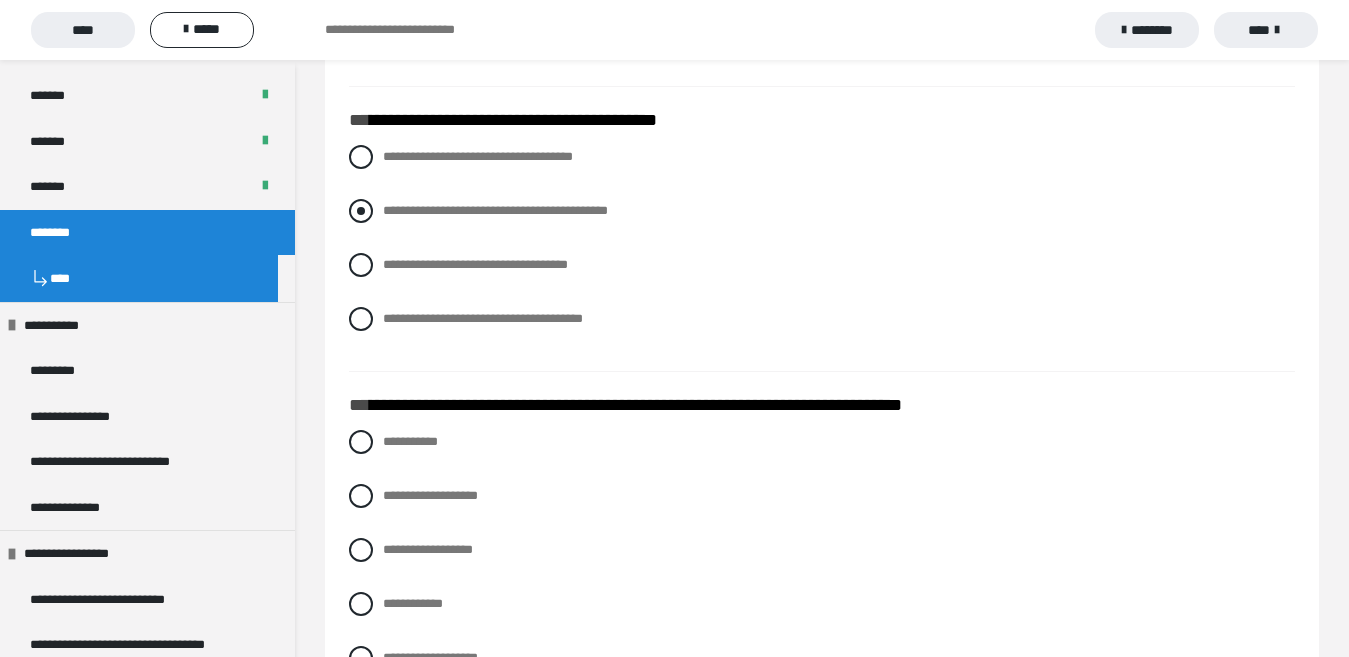 click at bounding box center (361, 211) 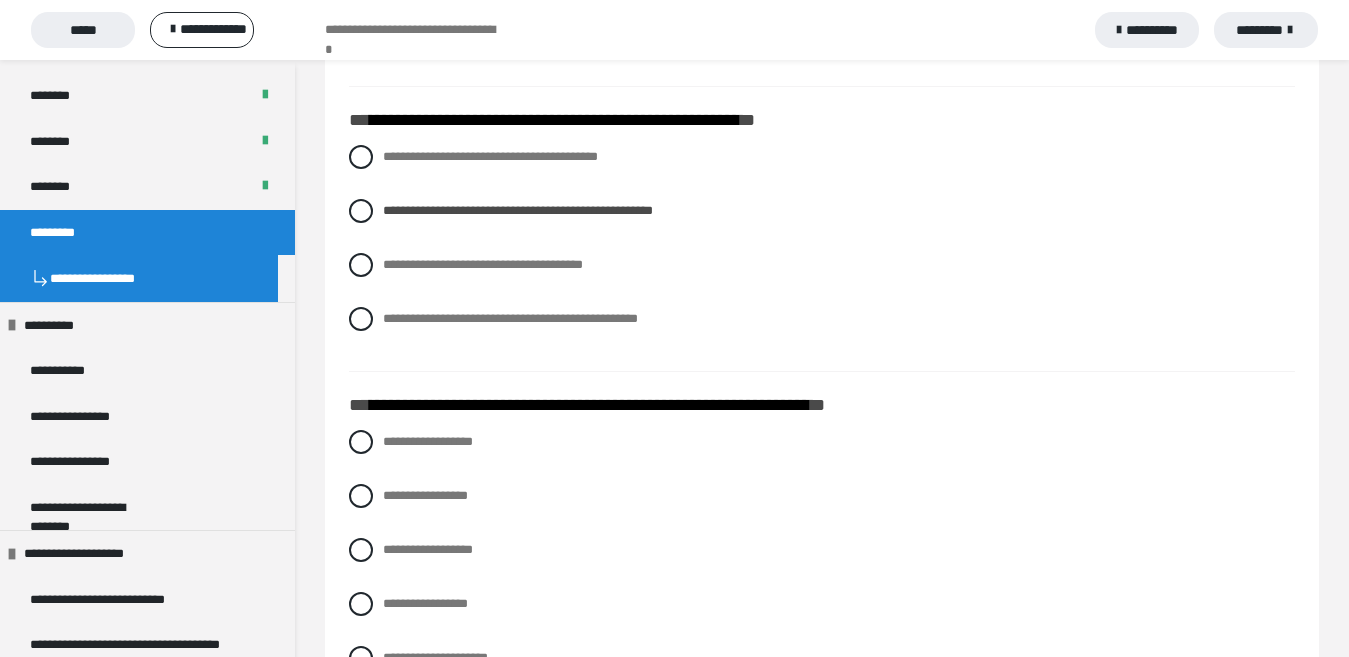 scroll, scrollTop: 2100, scrollLeft: 0, axis: vertical 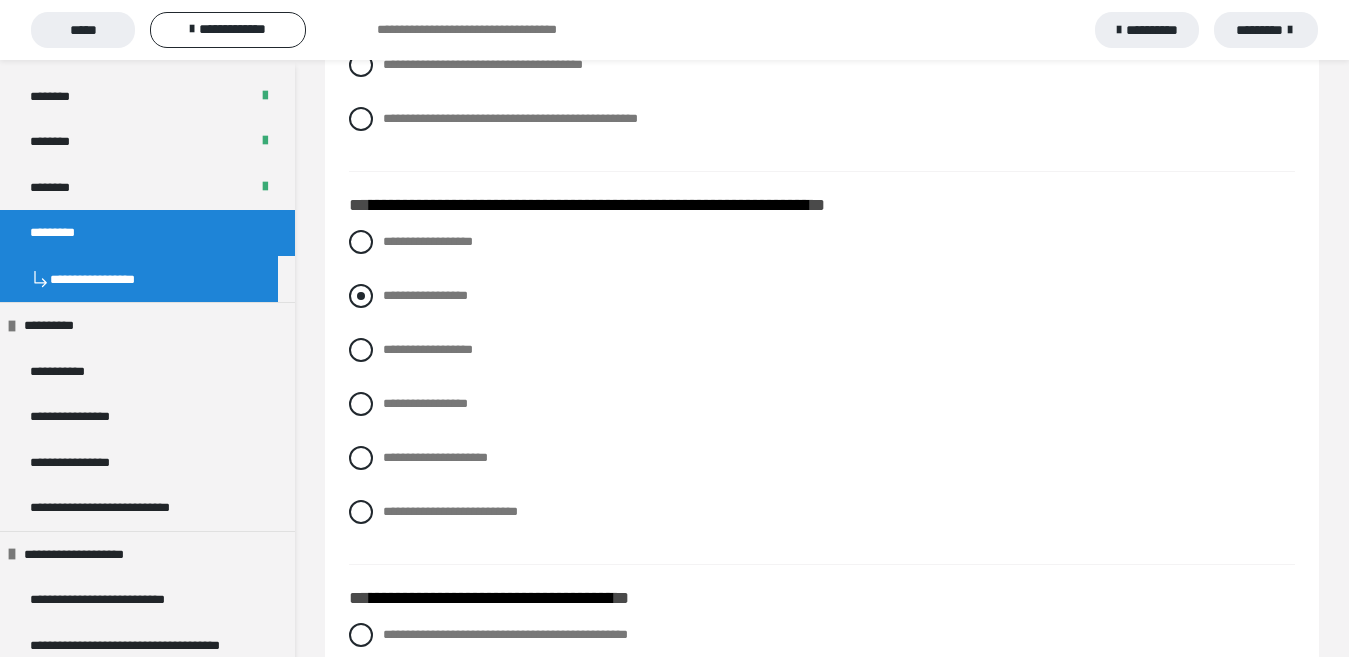 click at bounding box center [361, 296] 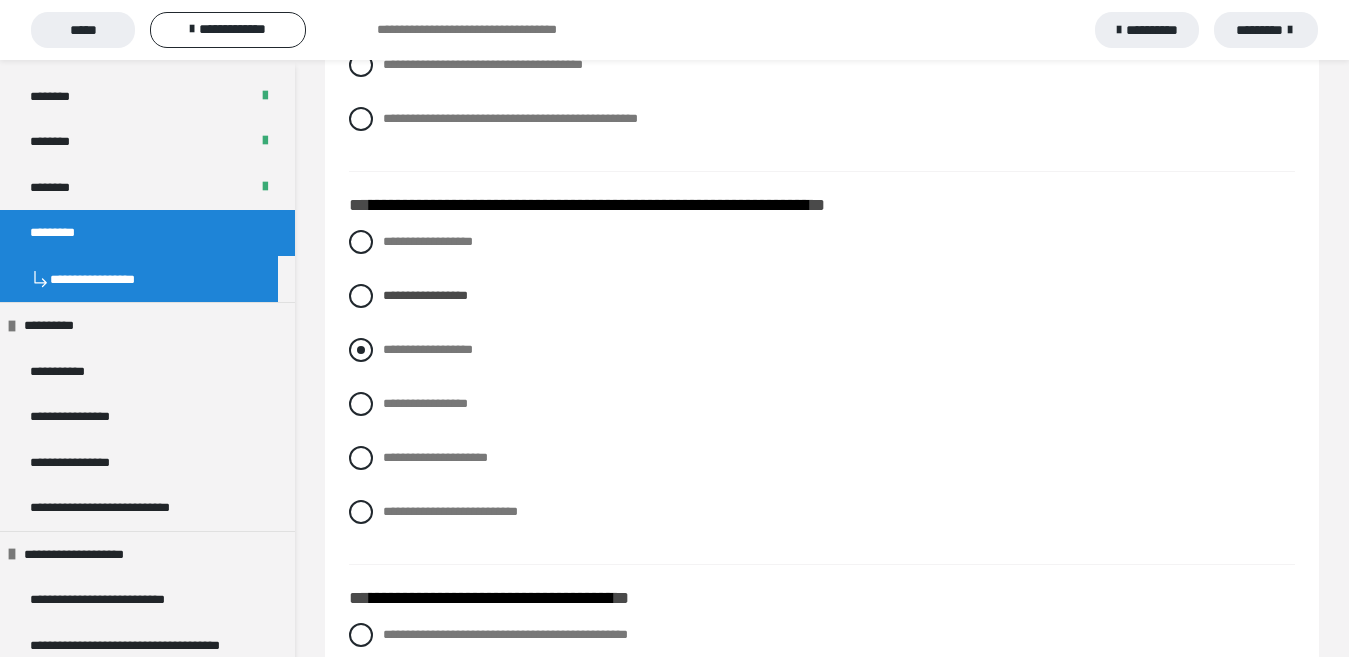click at bounding box center (361, 350) 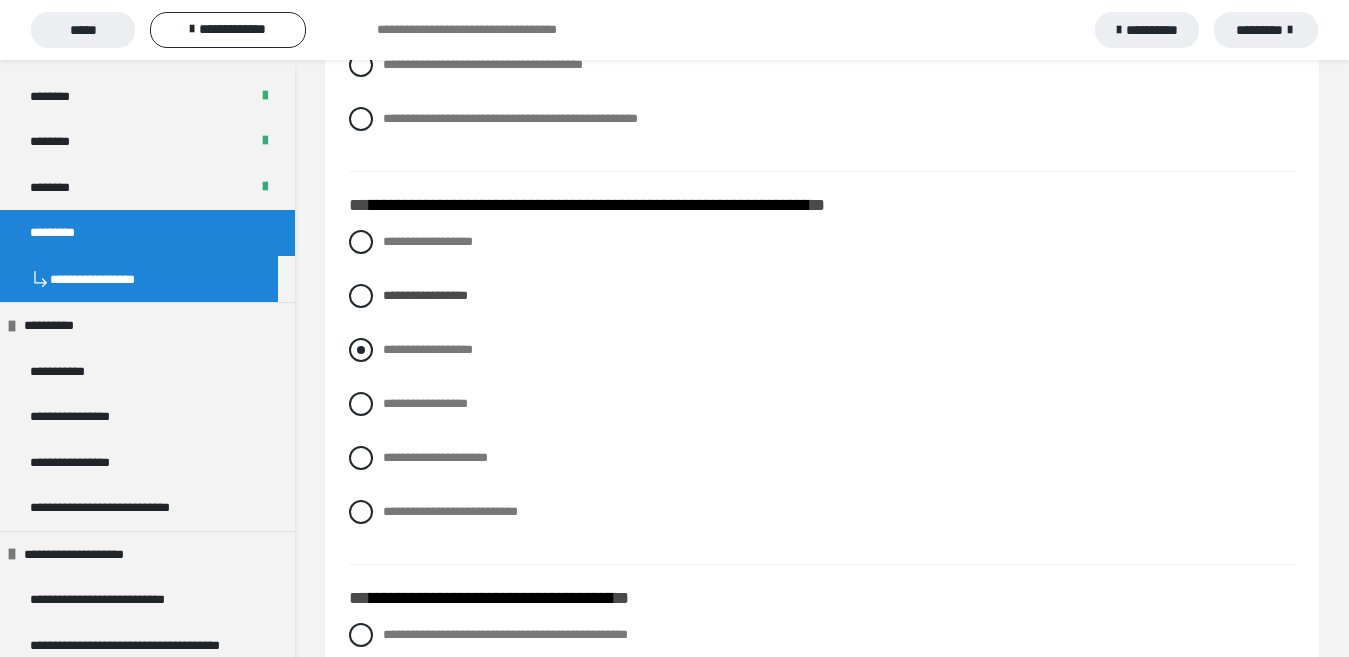 radio on "****" 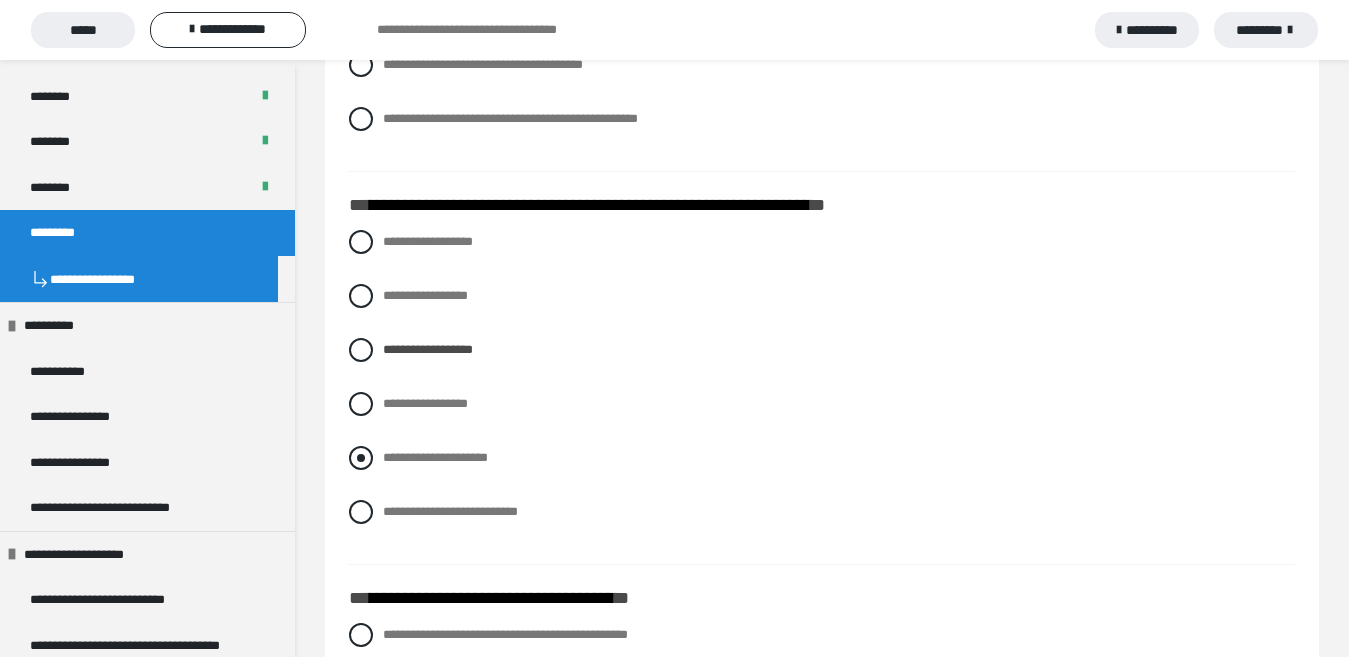 click at bounding box center (361, 458) 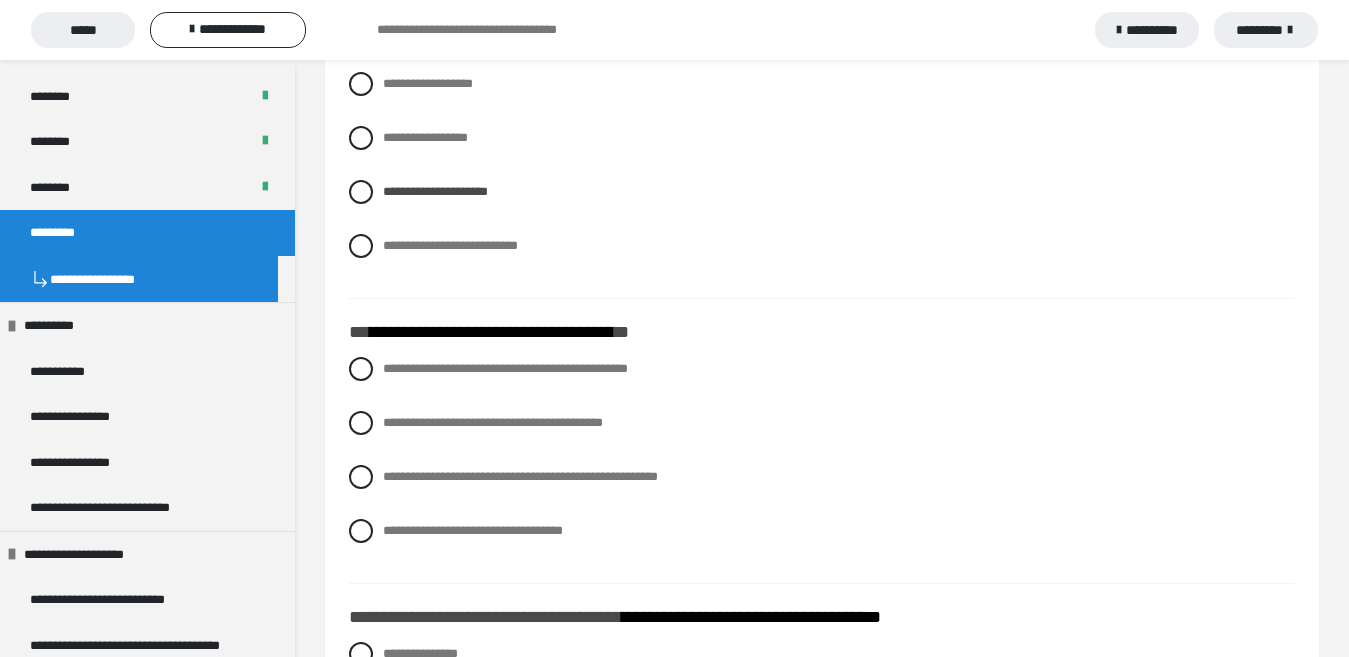 scroll, scrollTop: 2600, scrollLeft: 0, axis: vertical 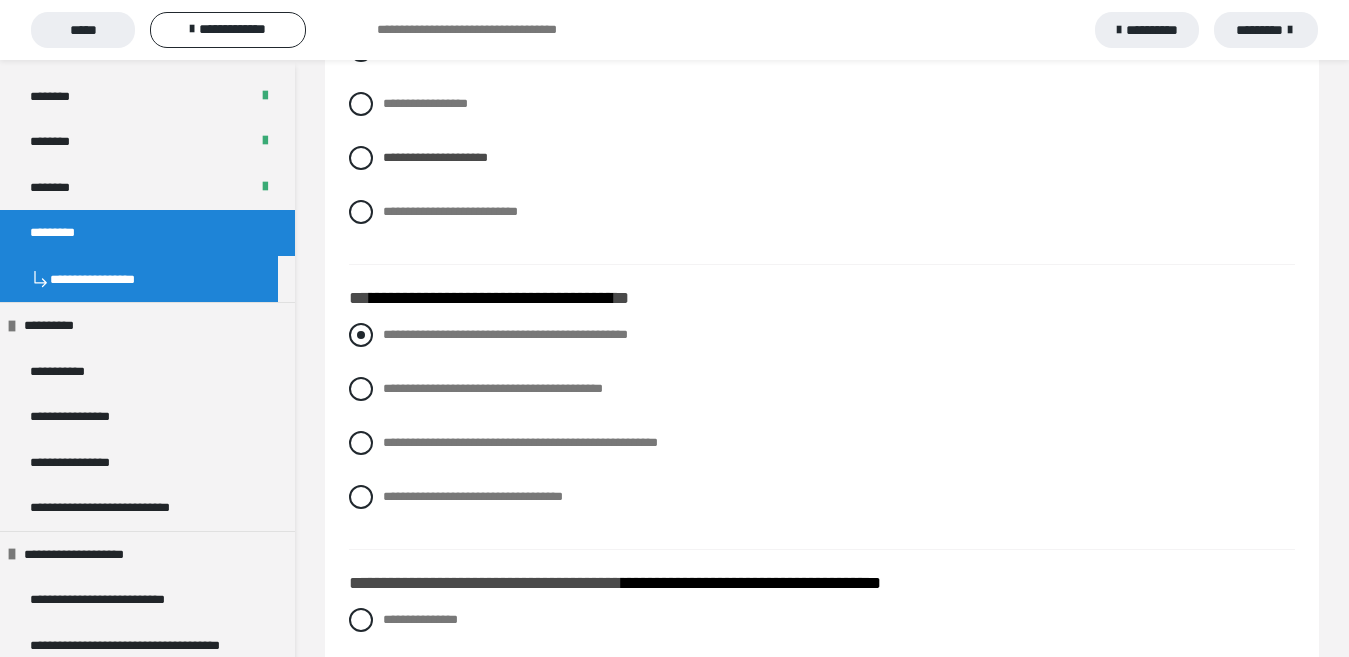 click at bounding box center (361, 335) 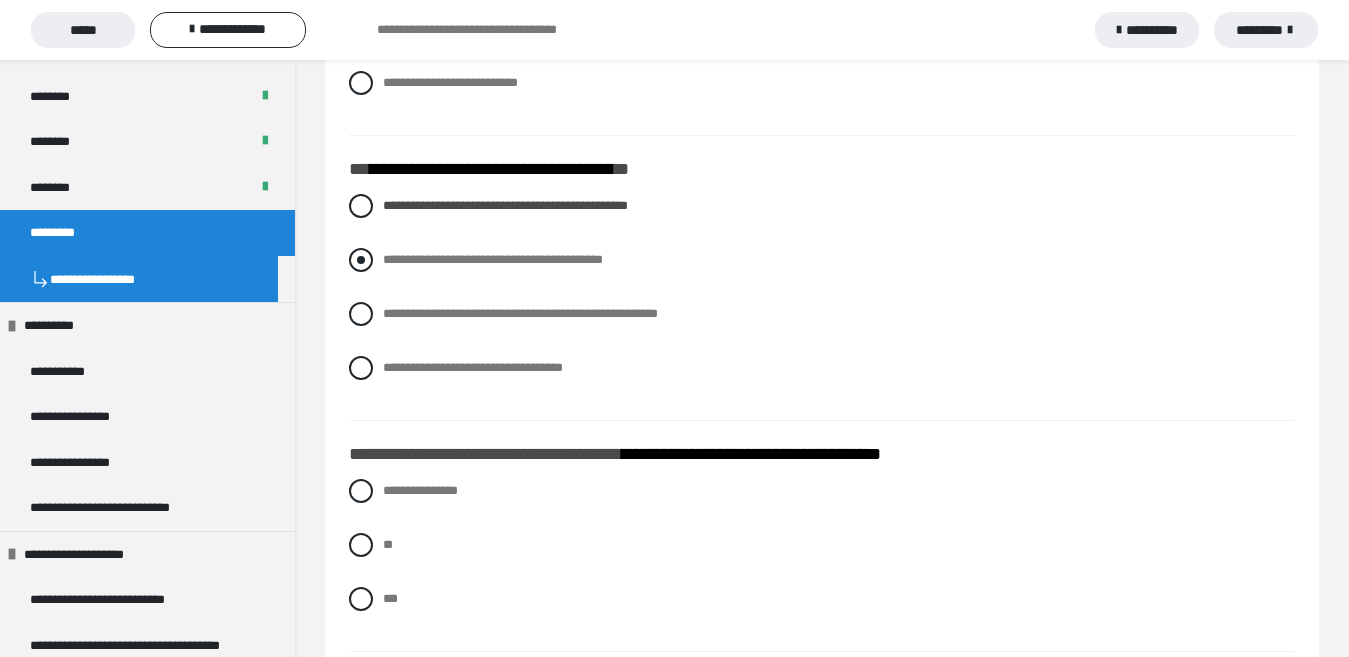 scroll, scrollTop: 2875, scrollLeft: 0, axis: vertical 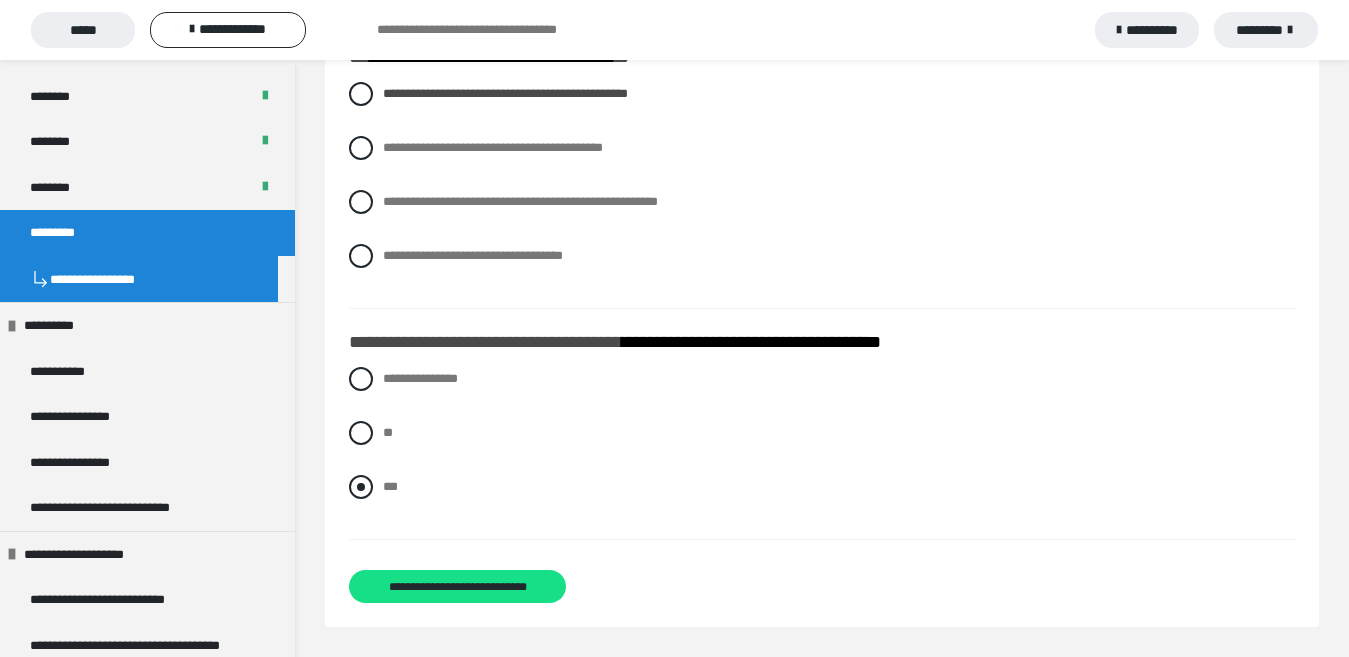 click at bounding box center [361, 487] 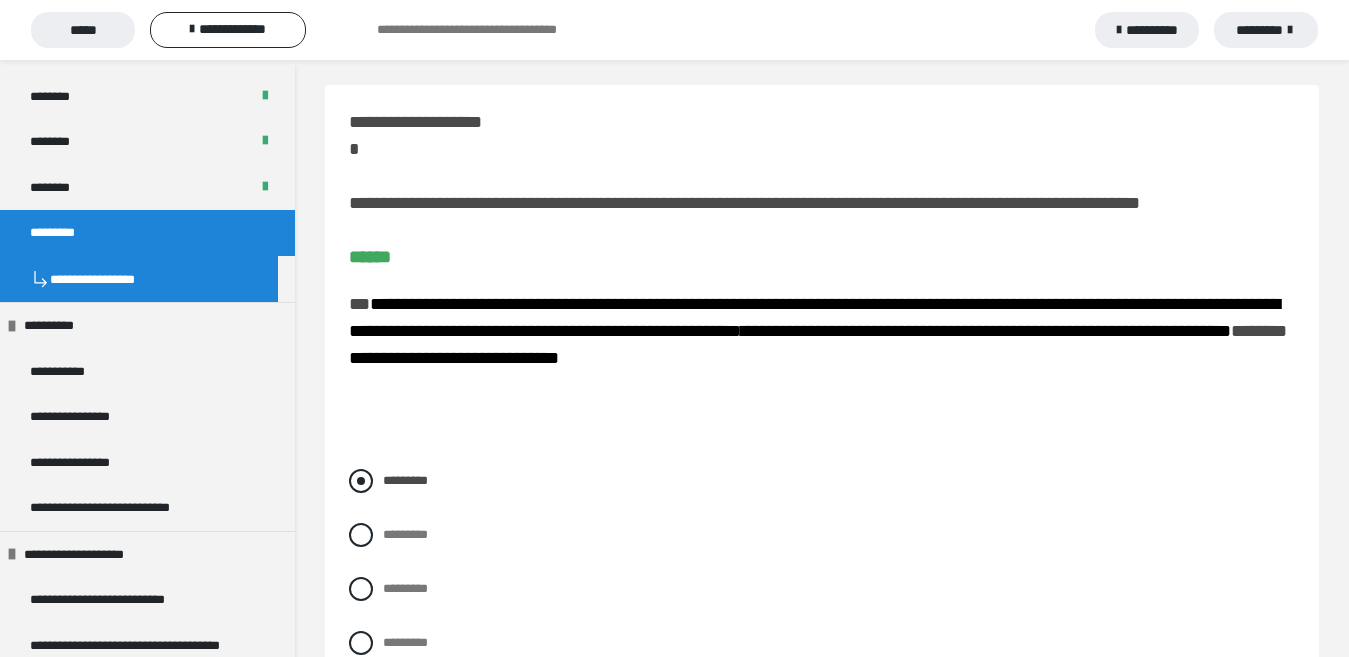 scroll, scrollTop: 0, scrollLeft: 0, axis: both 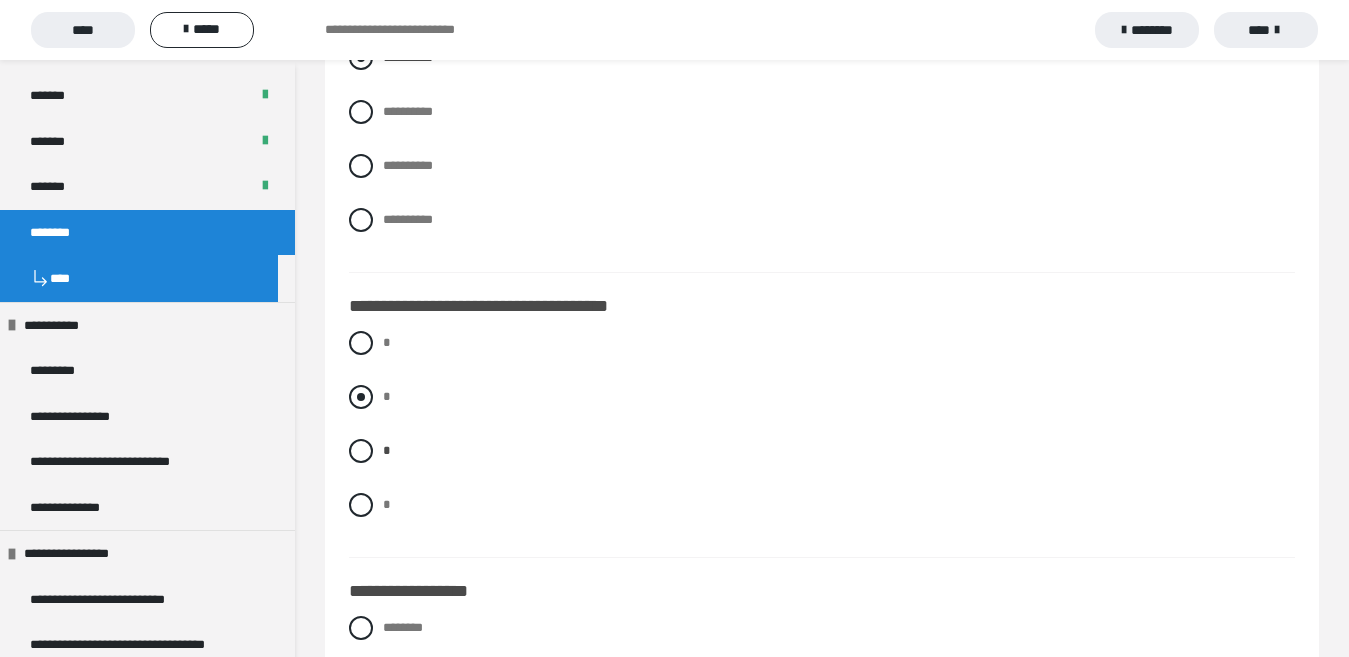 drag, startPoint x: 349, startPoint y: 435, endPoint x: 404, endPoint y: 435, distance: 55 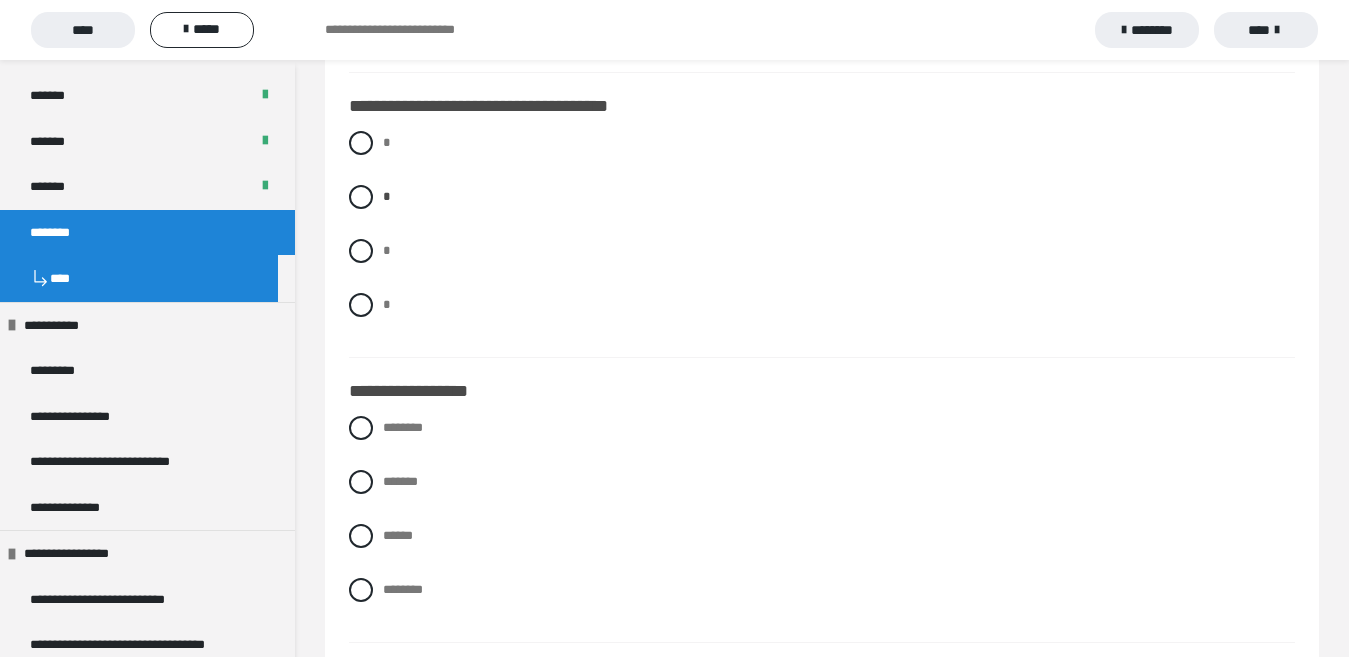 scroll, scrollTop: 700, scrollLeft: 0, axis: vertical 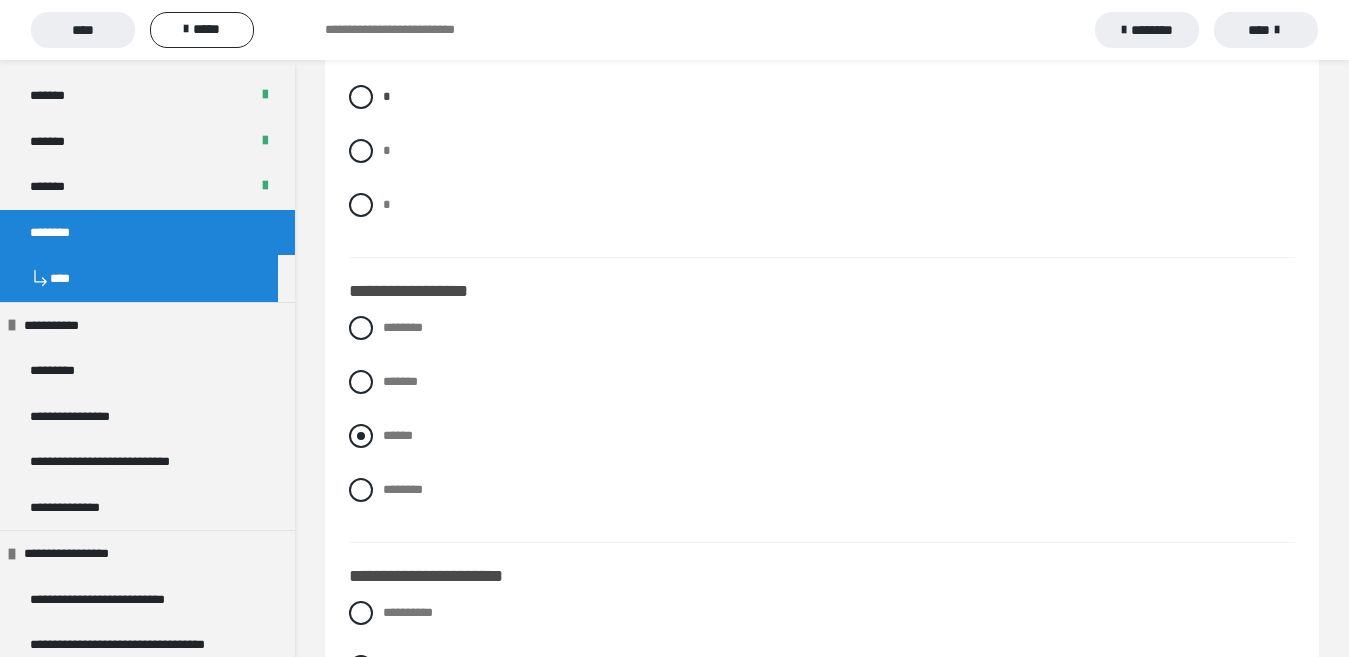 click at bounding box center (361, 436) 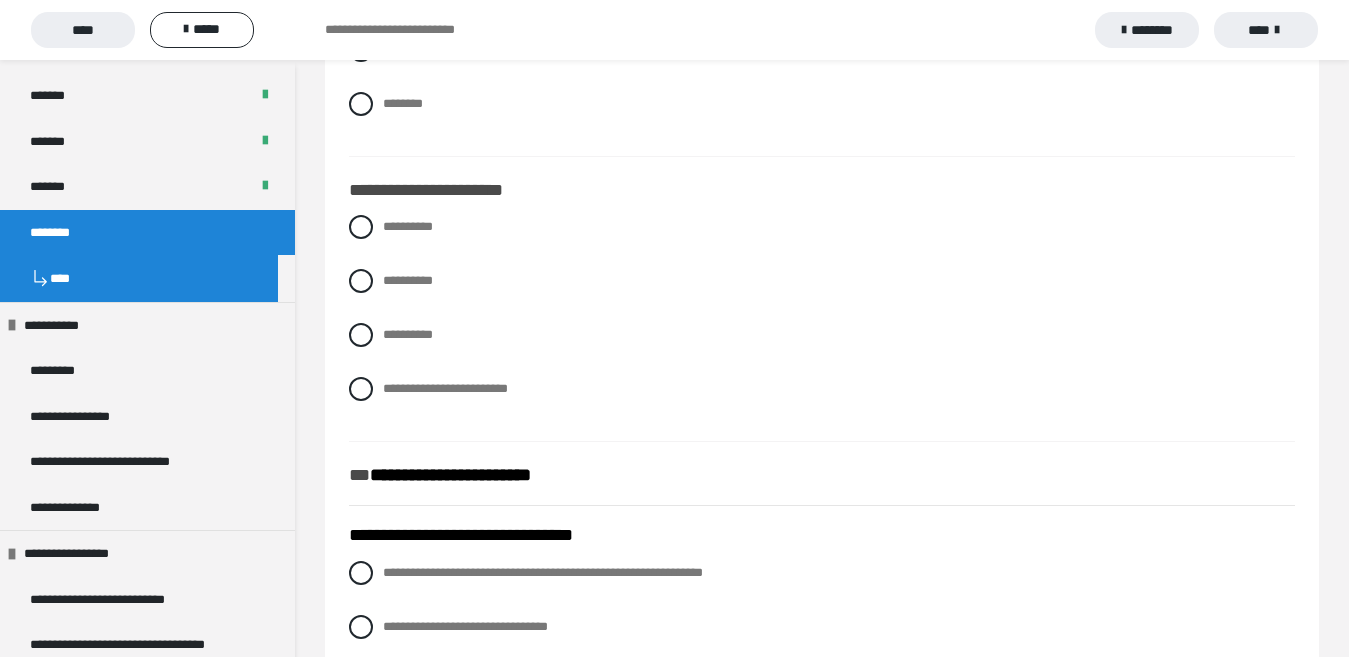 scroll, scrollTop: 1000, scrollLeft: 0, axis: vertical 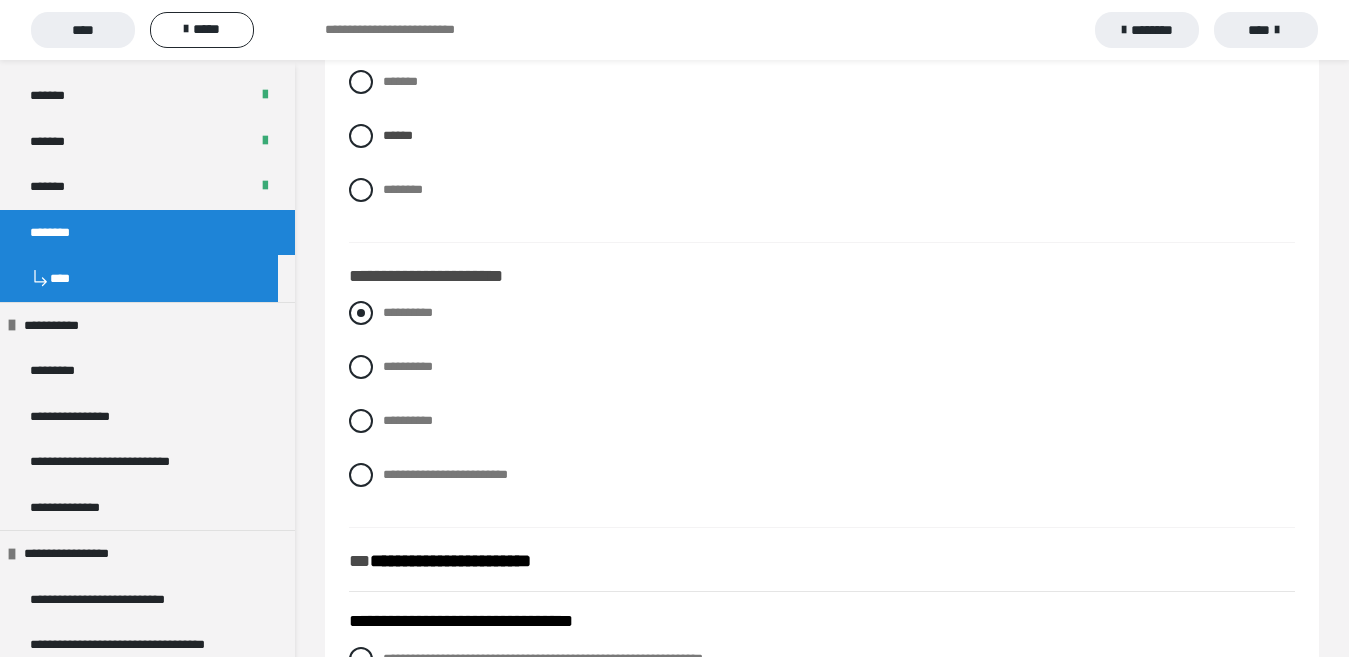 click at bounding box center (361, 313) 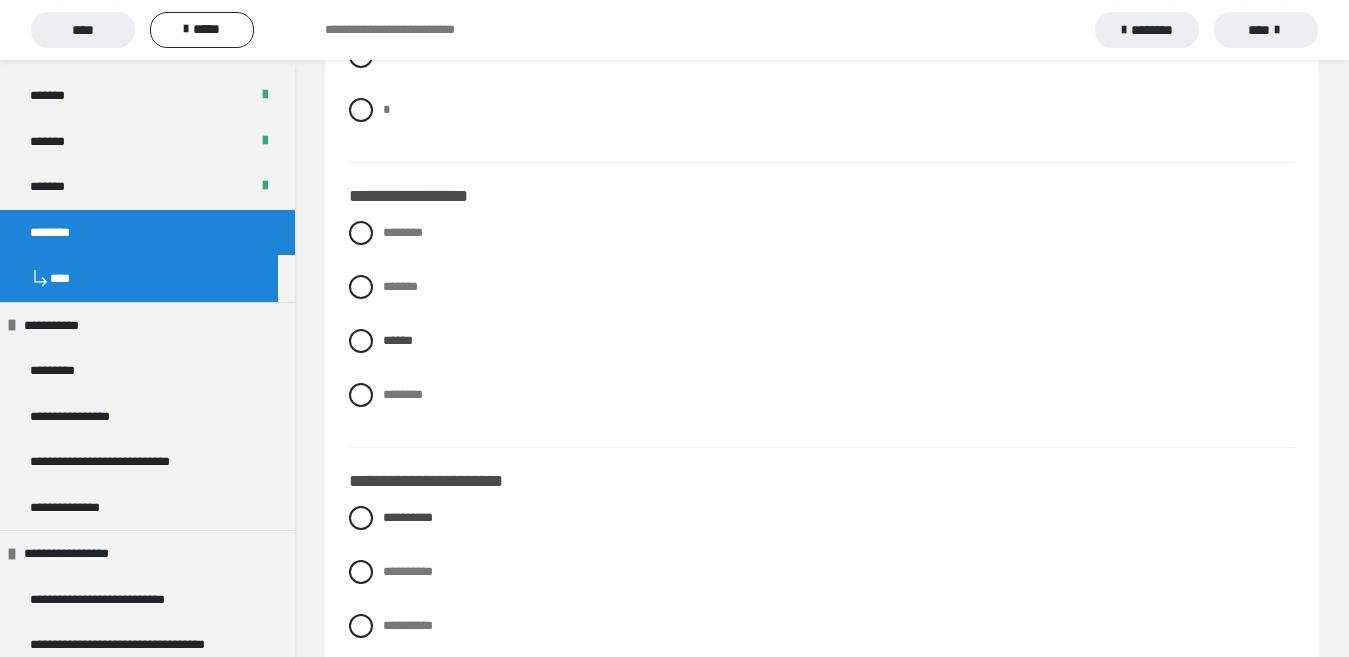 scroll, scrollTop: 800, scrollLeft: 0, axis: vertical 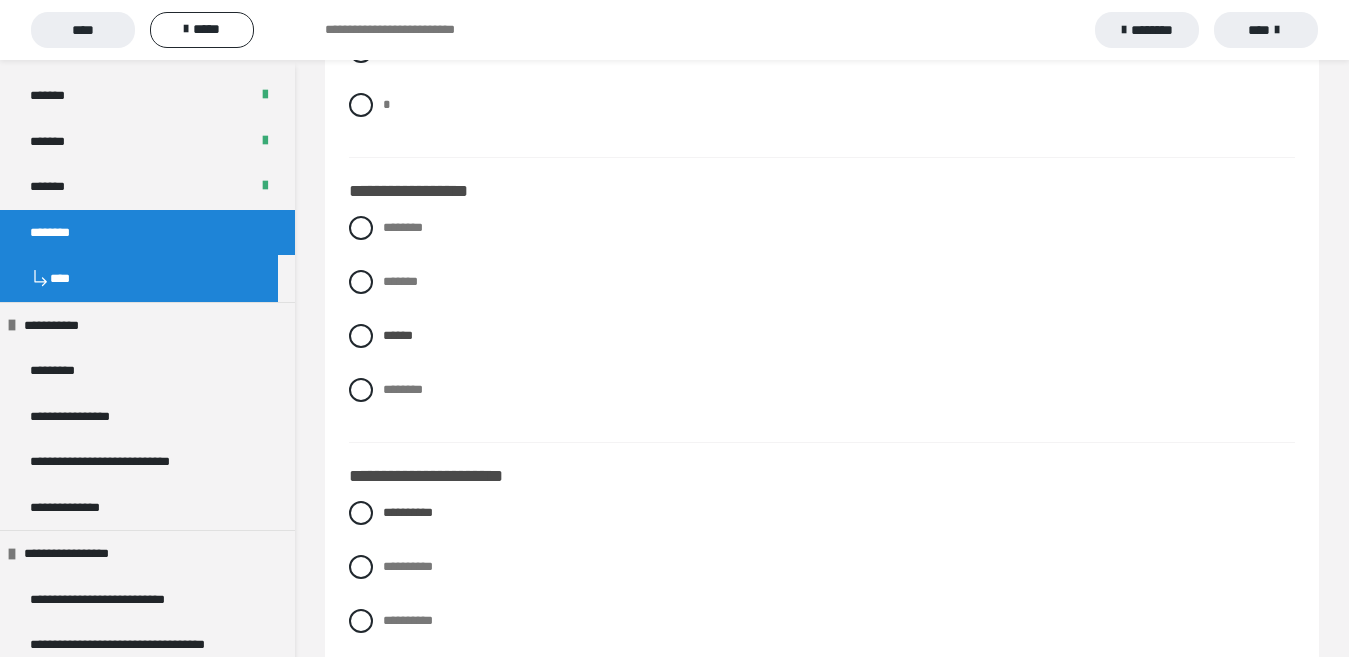 click at bounding box center [361, 282] 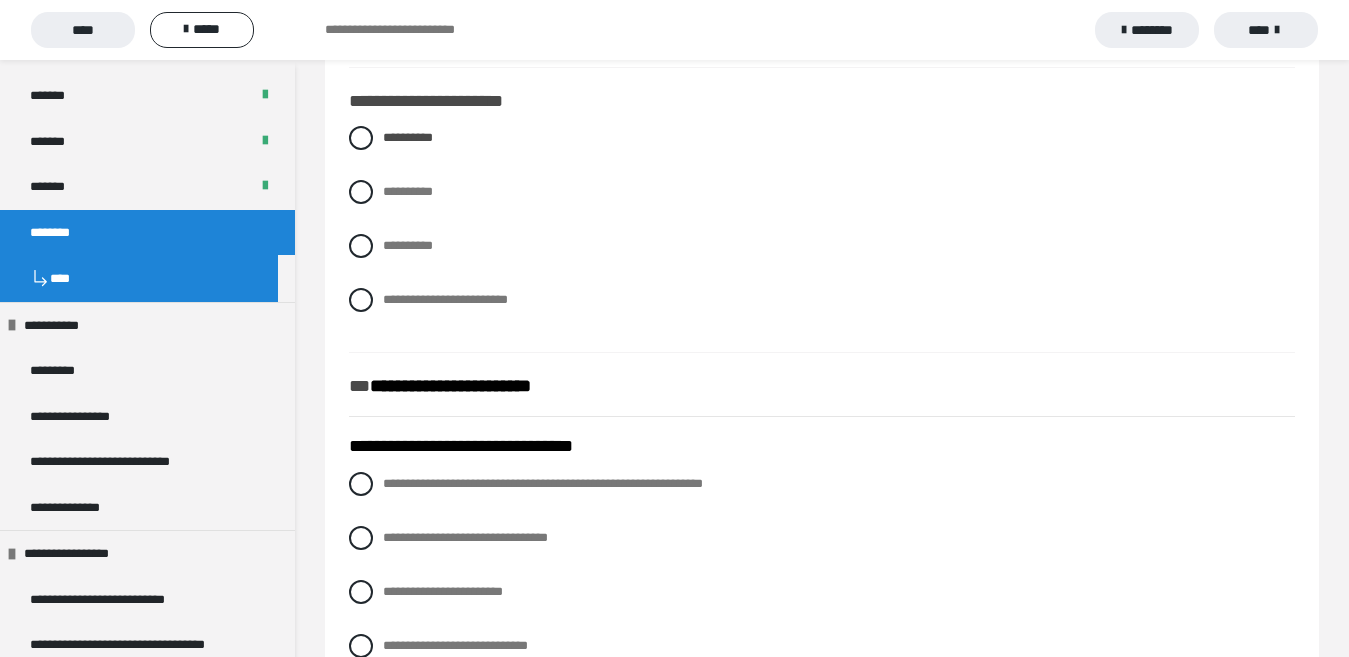 scroll, scrollTop: 1347, scrollLeft: 0, axis: vertical 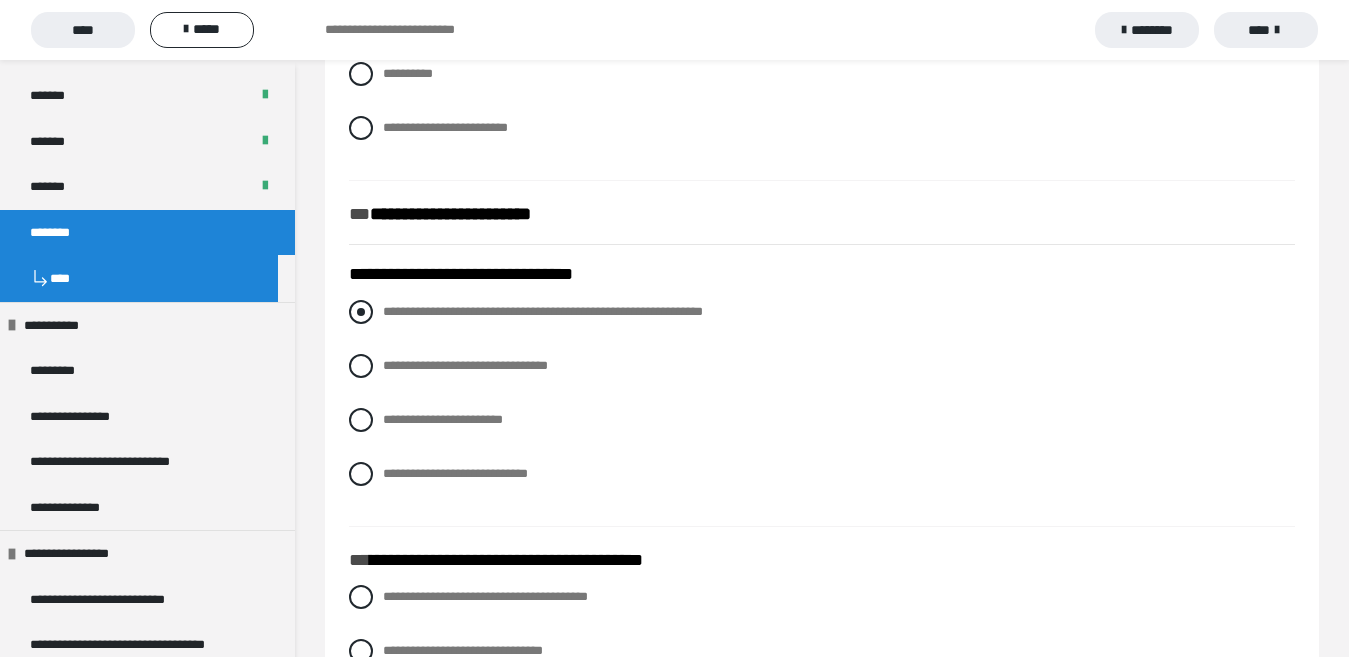 click at bounding box center (361, 312) 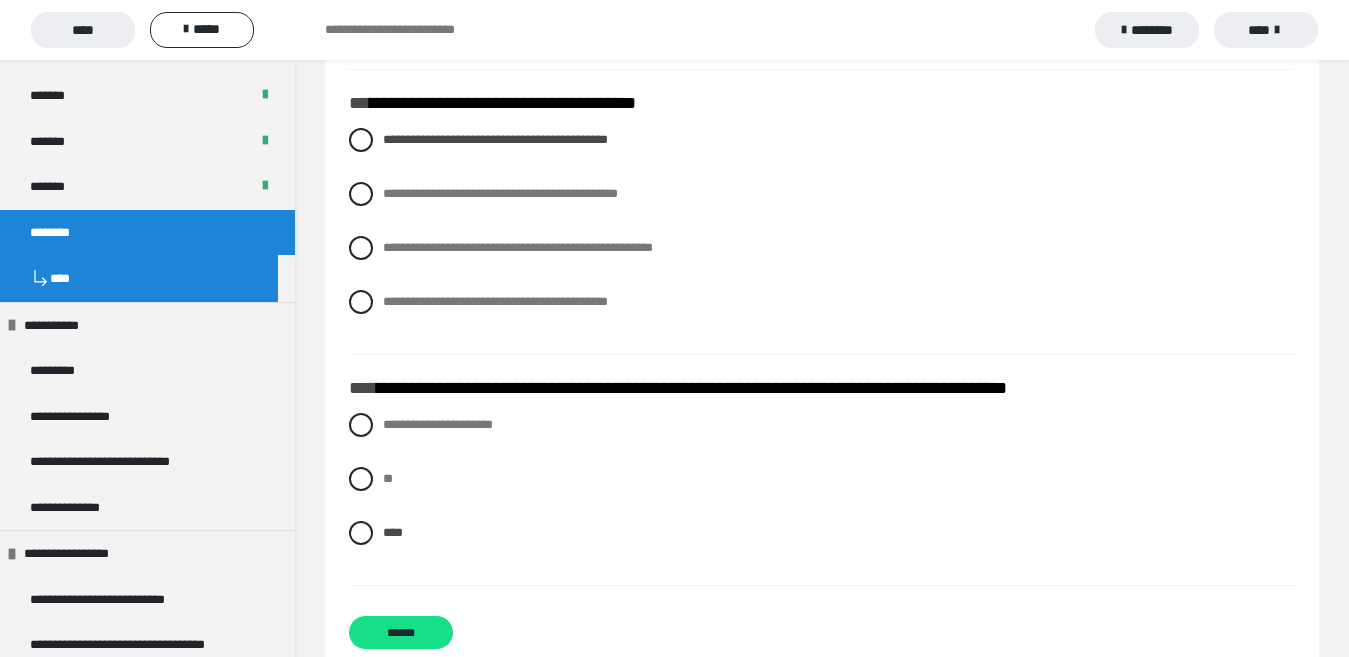 scroll, scrollTop: 2847, scrollLeft: 0, axis: vertical 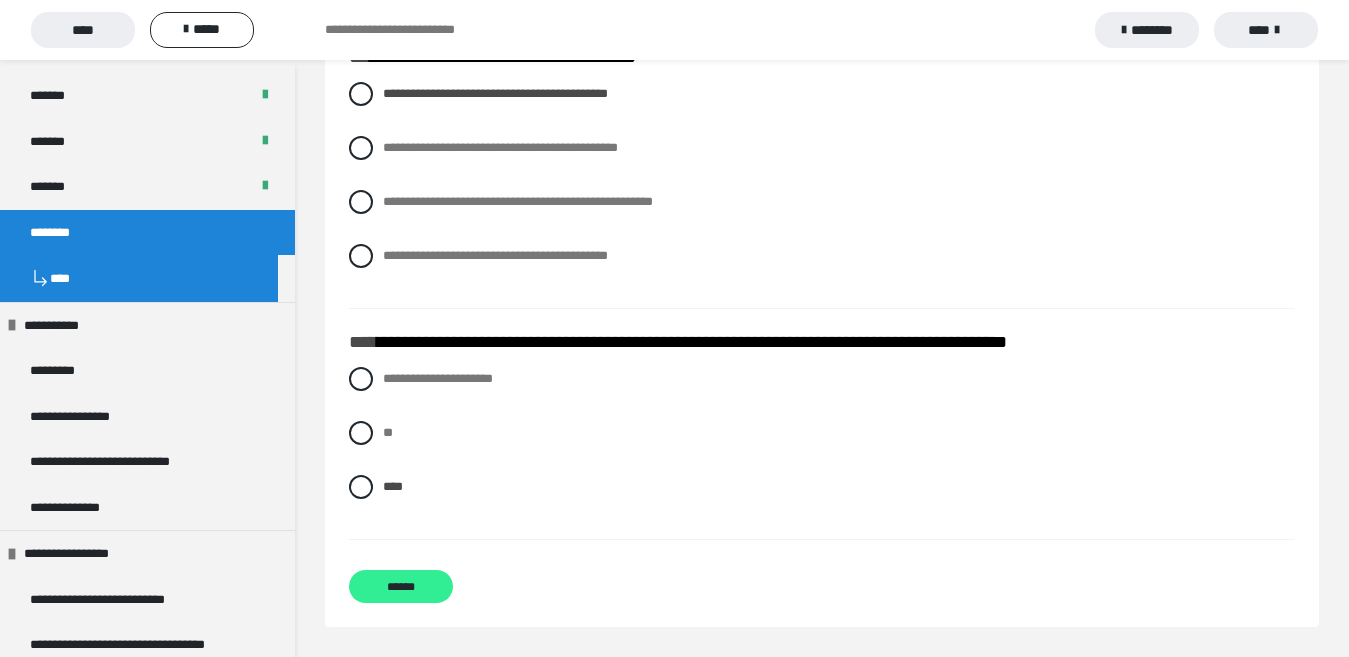 click on "******" at bounding box center (401, 586) 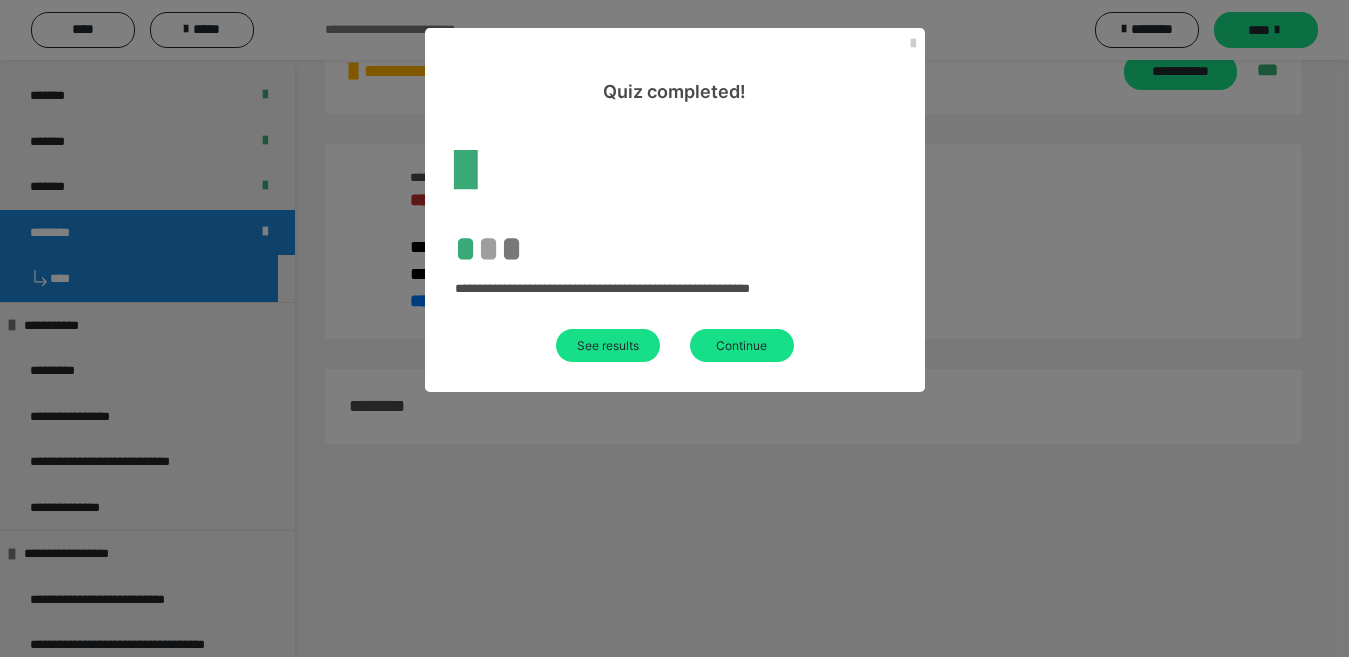scroll, scrollTop: 60, scrollLeft: 0, axis: vertical 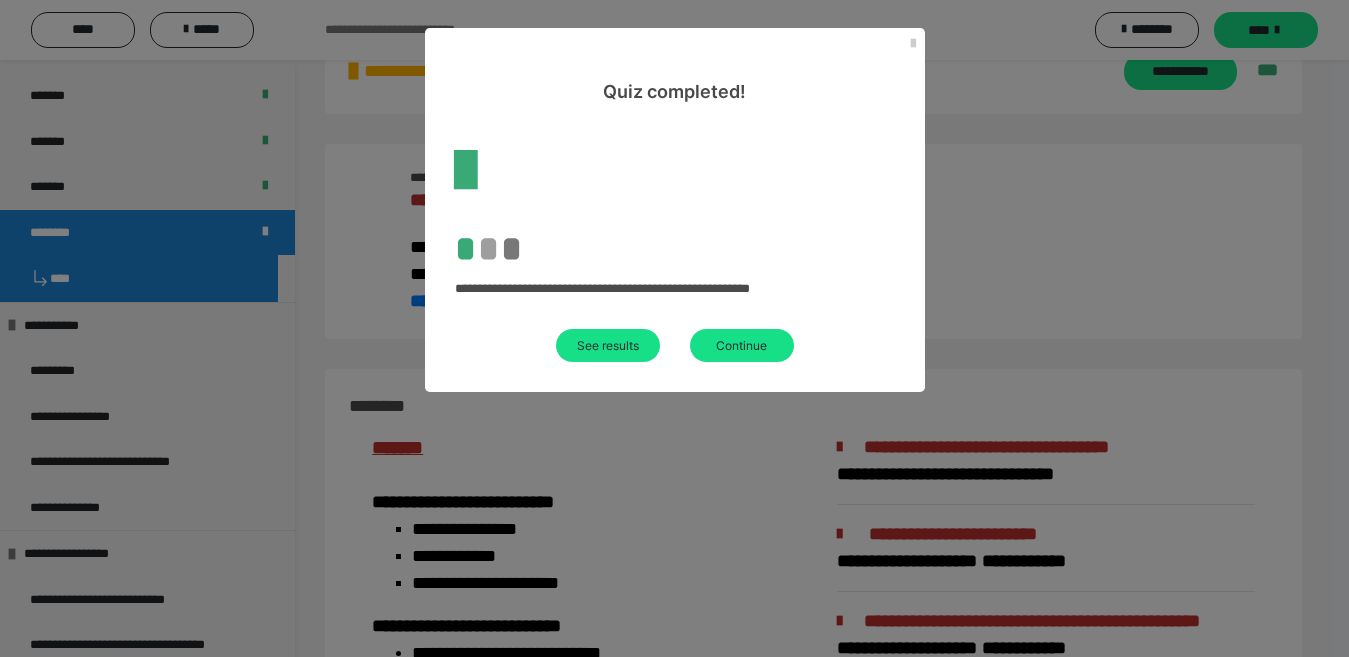 click on "See results" at bounding box center [608, 345] 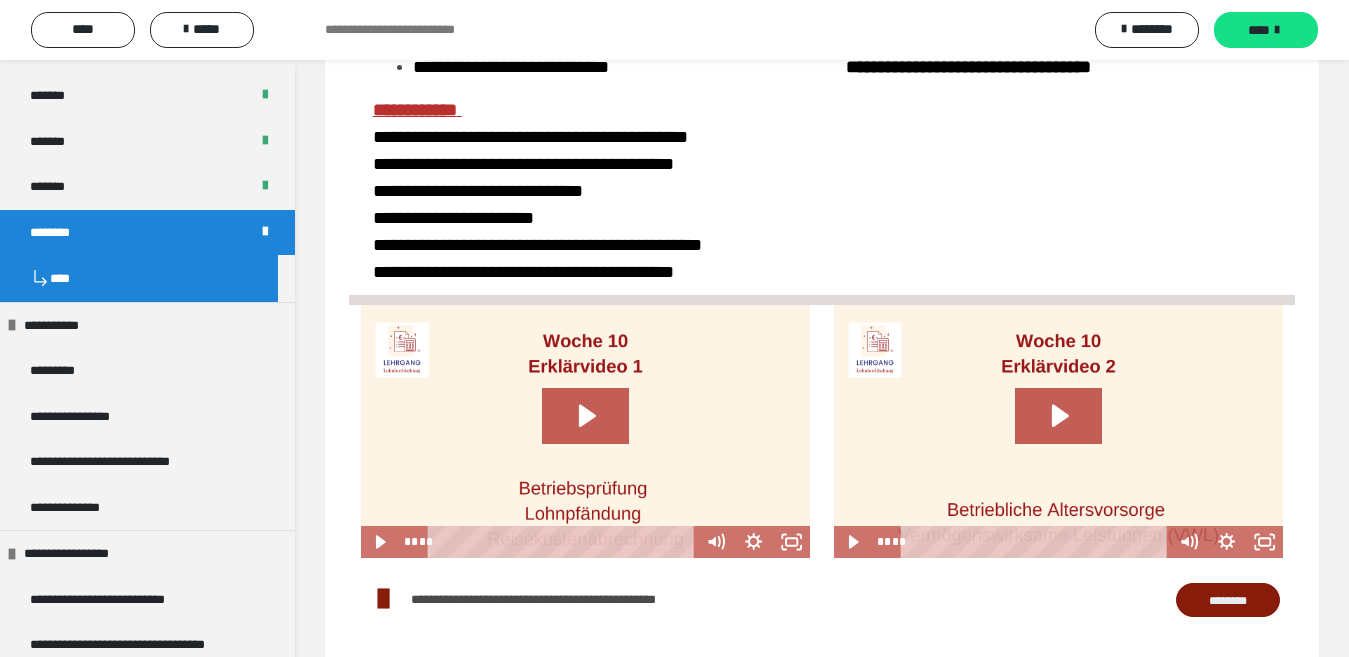 scroll, scrollTop: 2800, scrollLeft: 0, axis: vertical 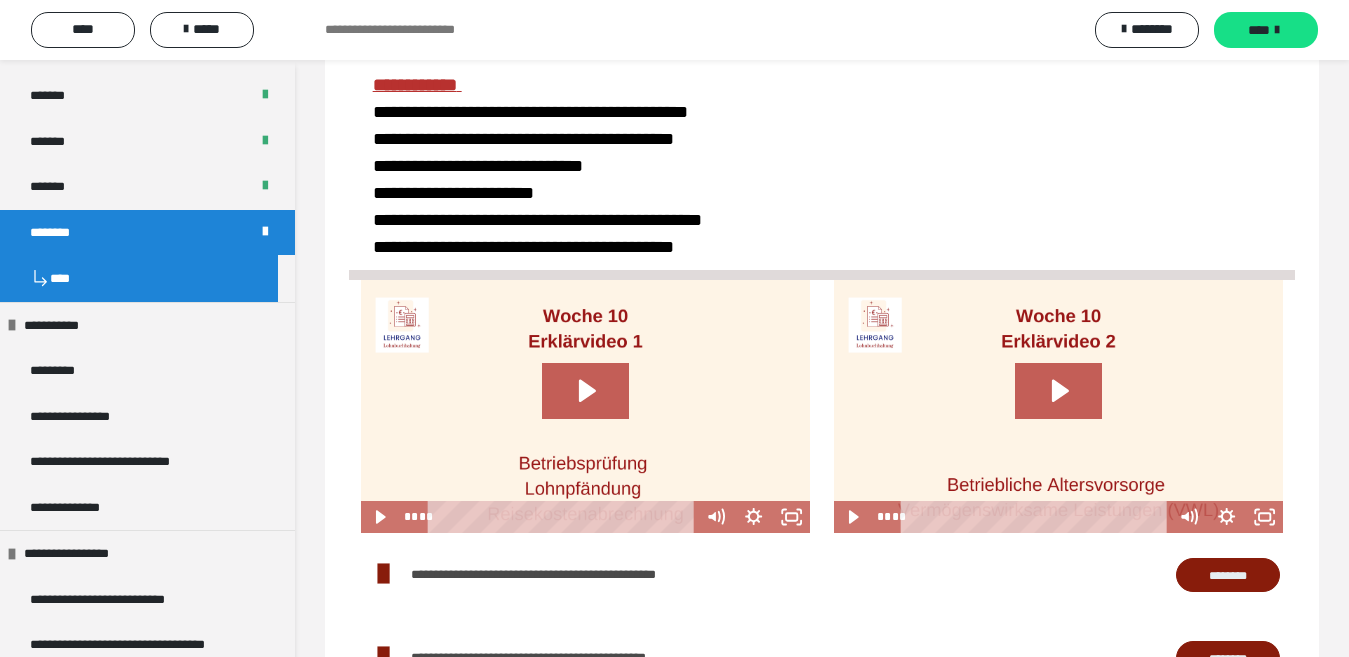 click on "********" at bounding box center [65, 233] 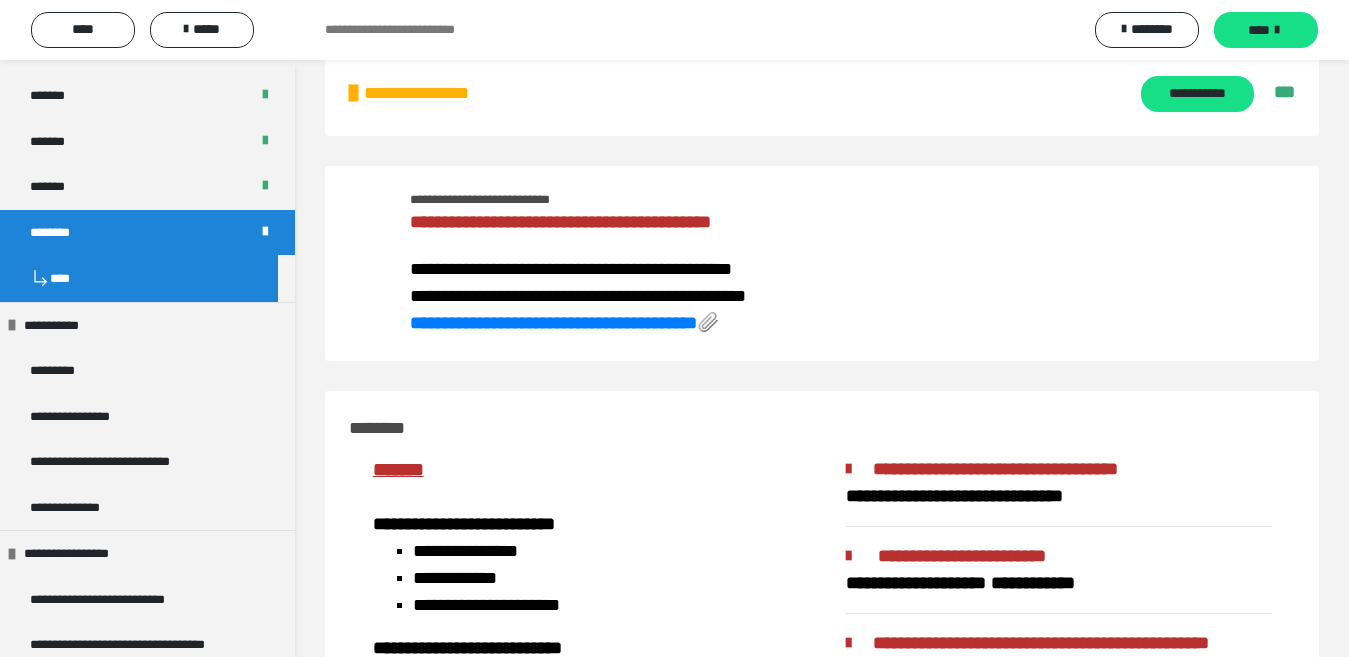 scroll, scrollTop: 0, scrollLeft: 0, axis: both 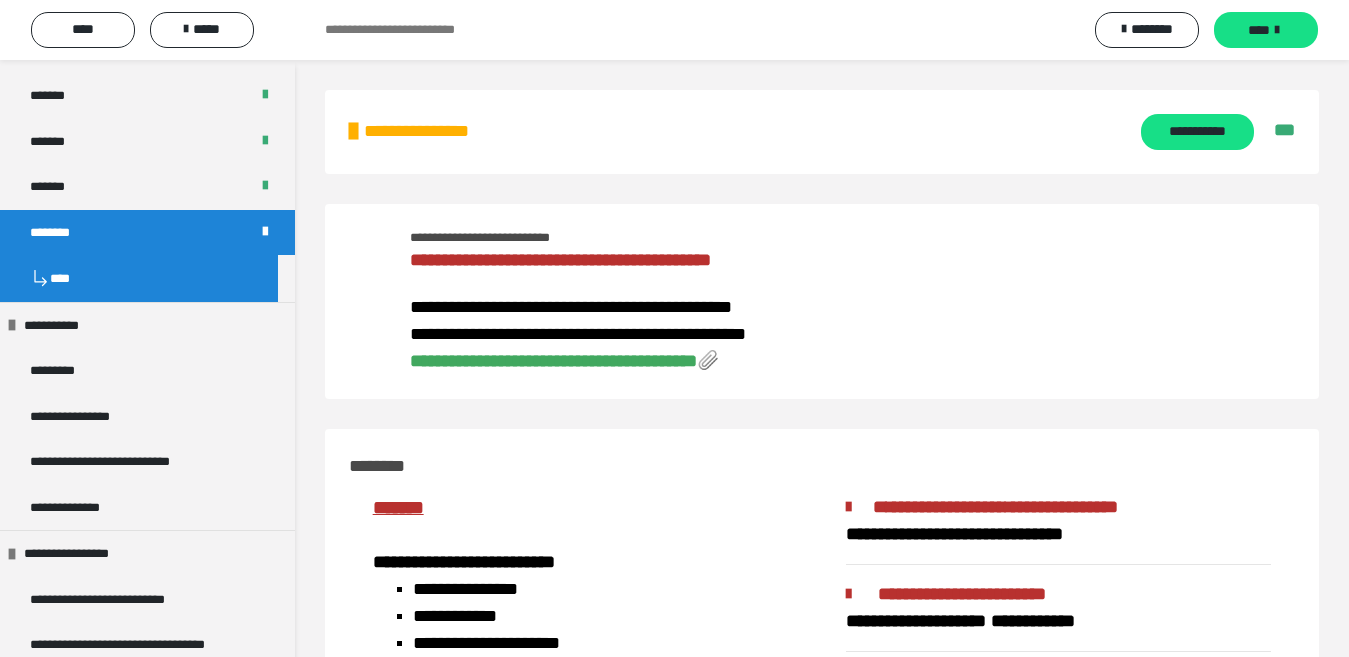 click on "**********" at bounding box center [553, 361] 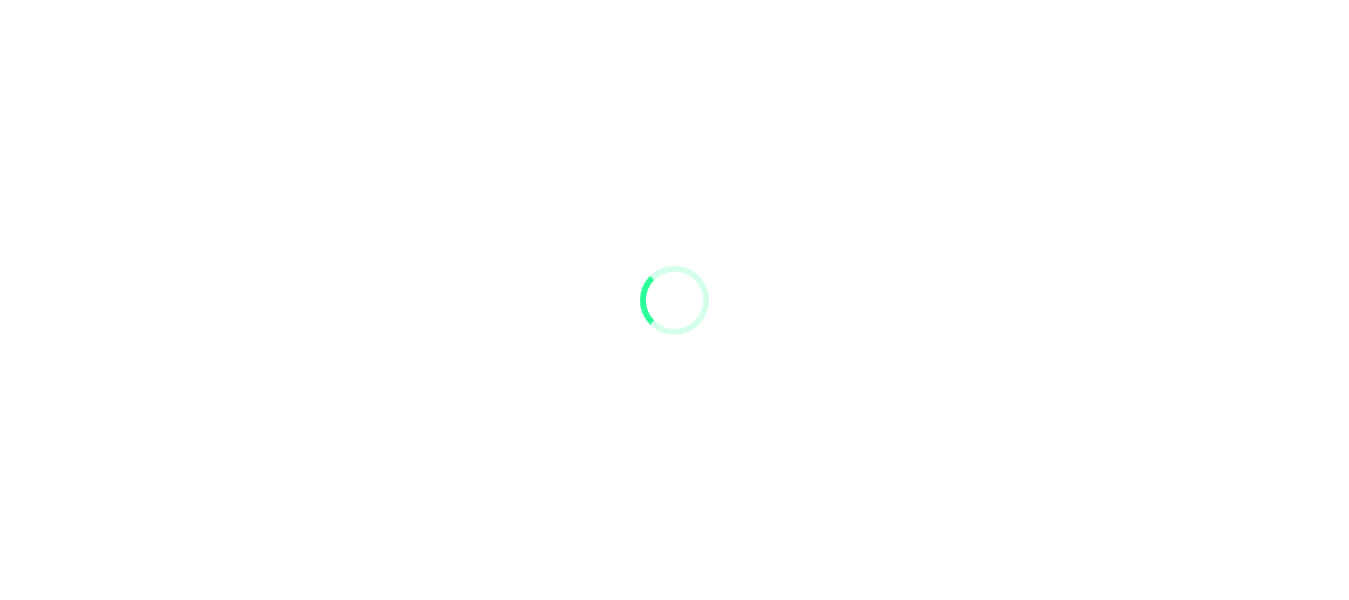 scroll, scrollTop: 0, scrollLeft: 0, axis: both 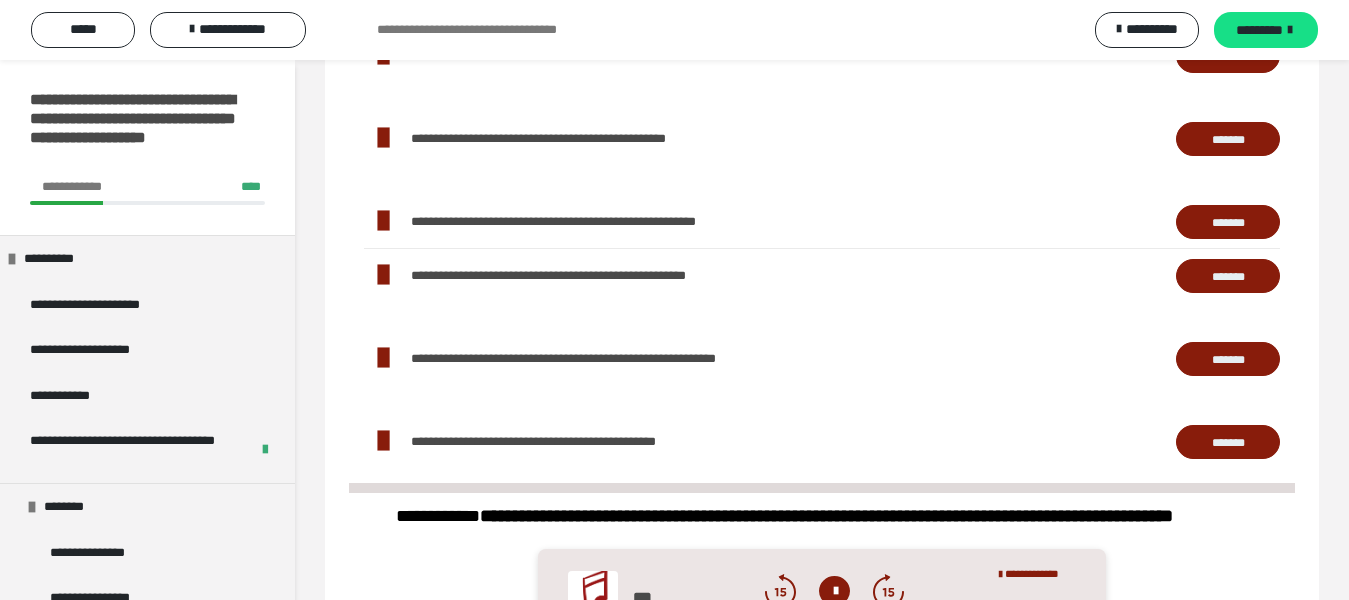 click on "*******" at bounding box center [1228, 222] 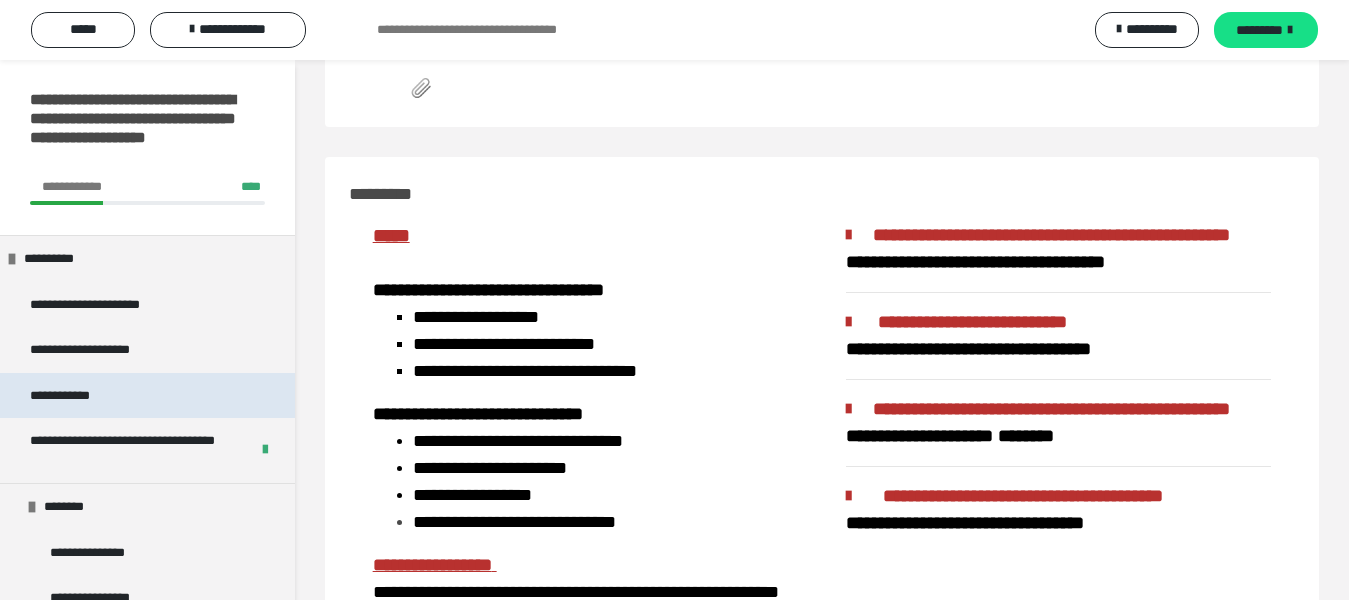 scroll, scrollTop: 300, scrollLeft: 0, axis: vertical 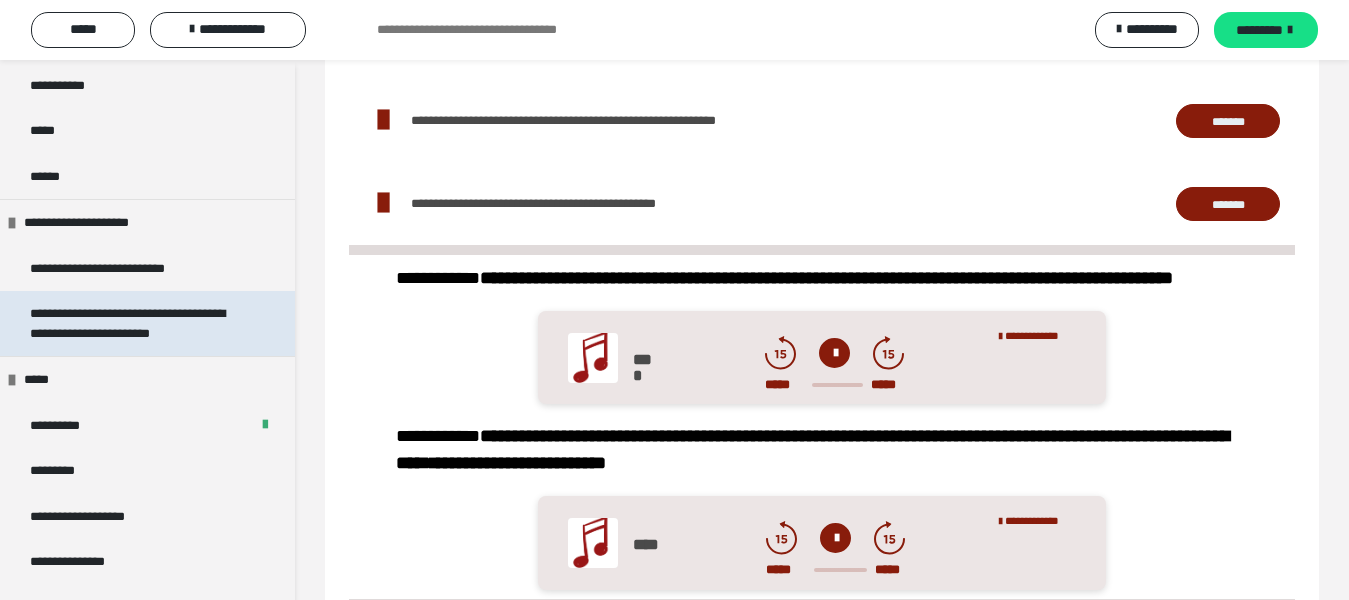 click on "**********" at bounding box center [131, 323] 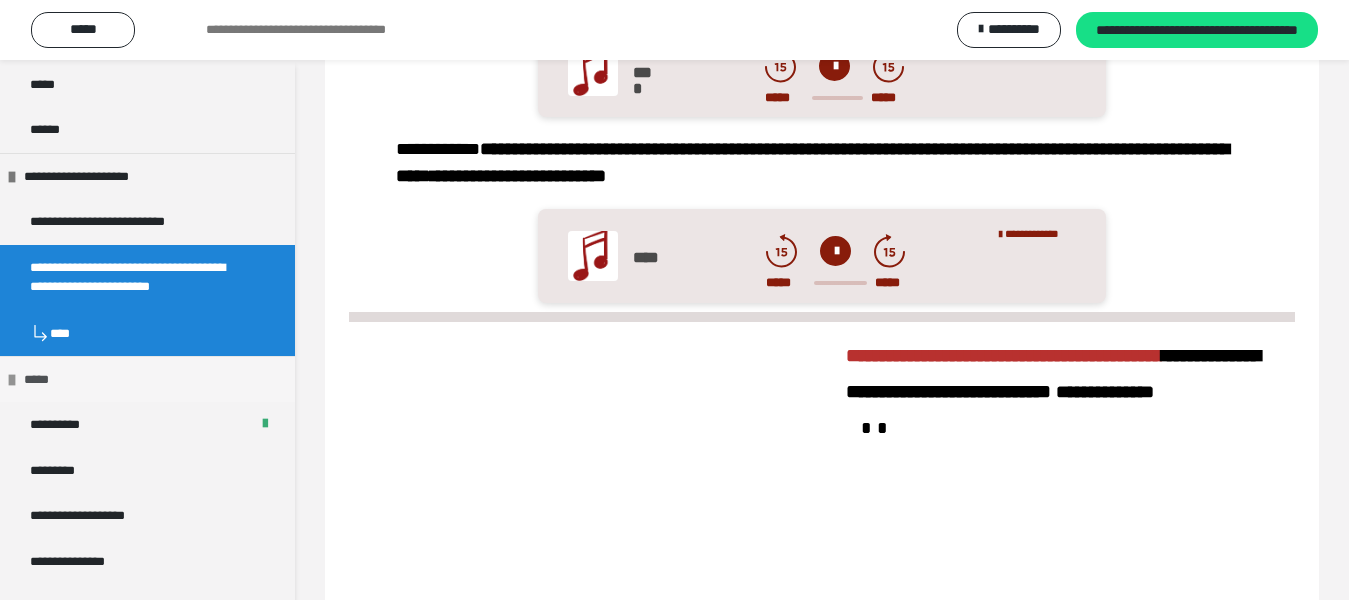 scroll, scrollTop: 1335, scrollLeft: 0, axis: vertical 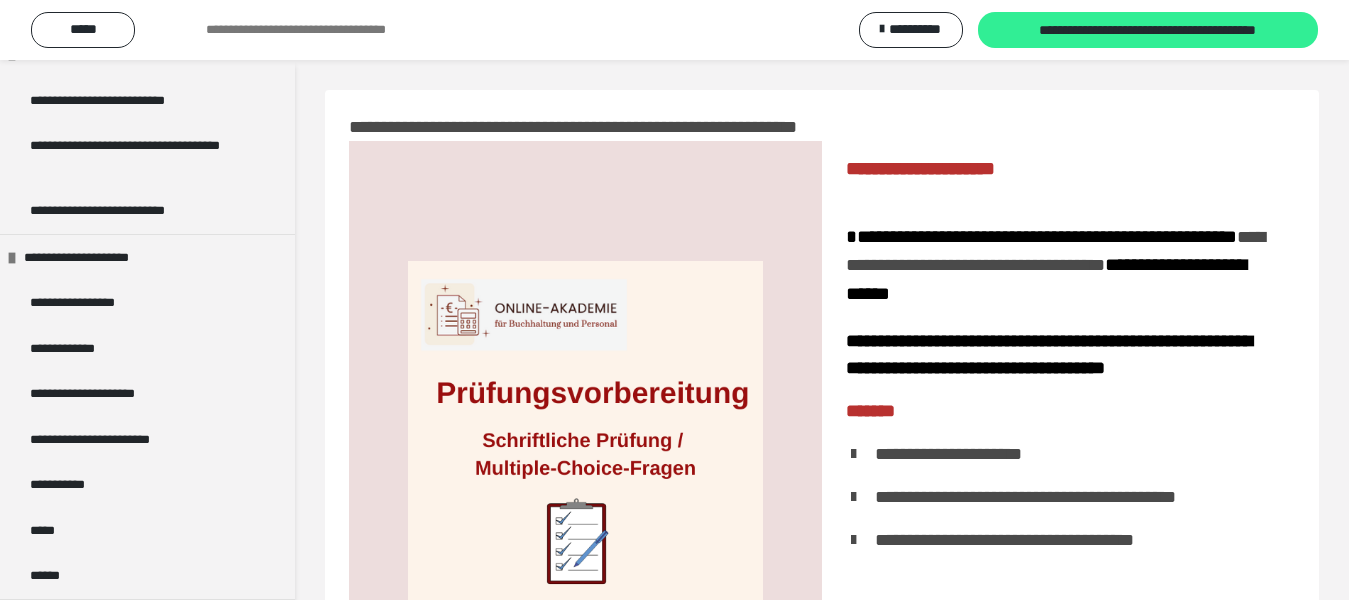 click on "**********" at bounding box center [1147, 30] 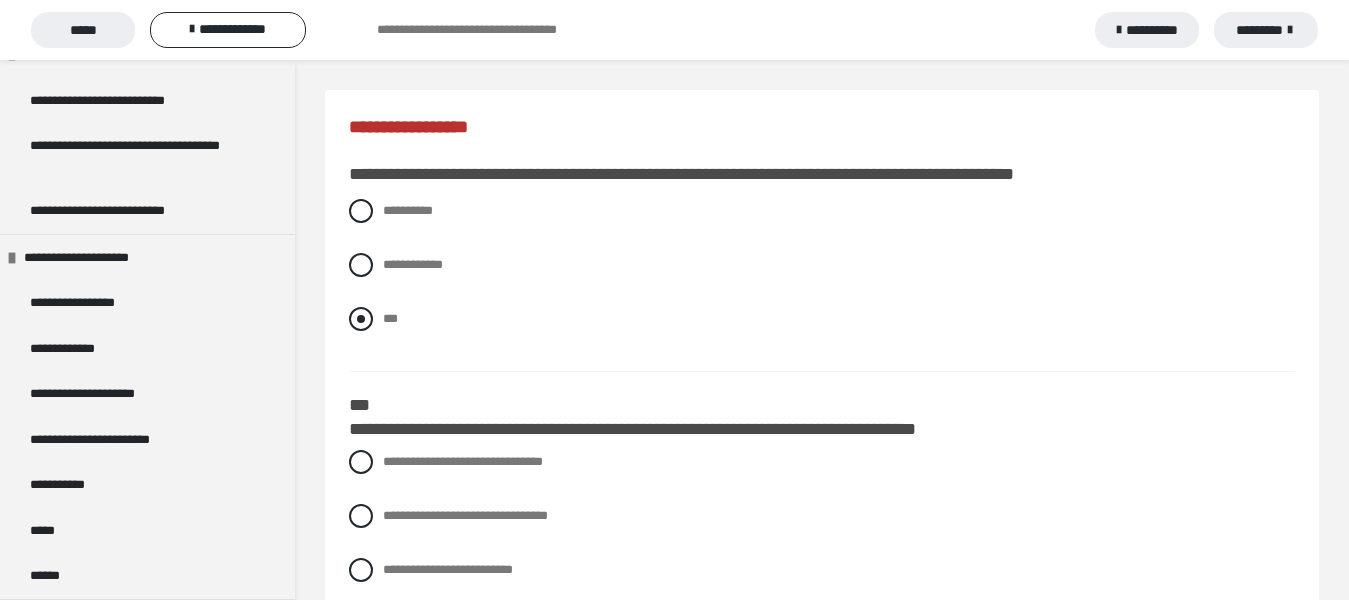 click at bounding box center (361, 319) 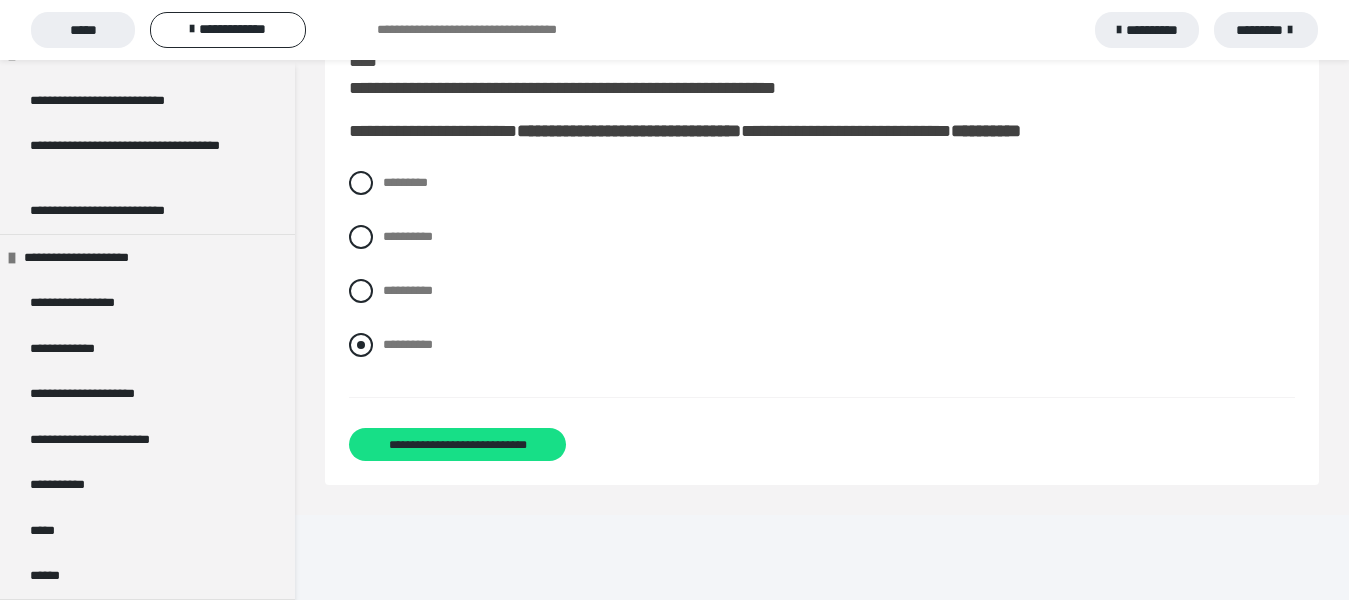 scroll, scrollTop: 6933, scrollLeft: 0, axis: vertical 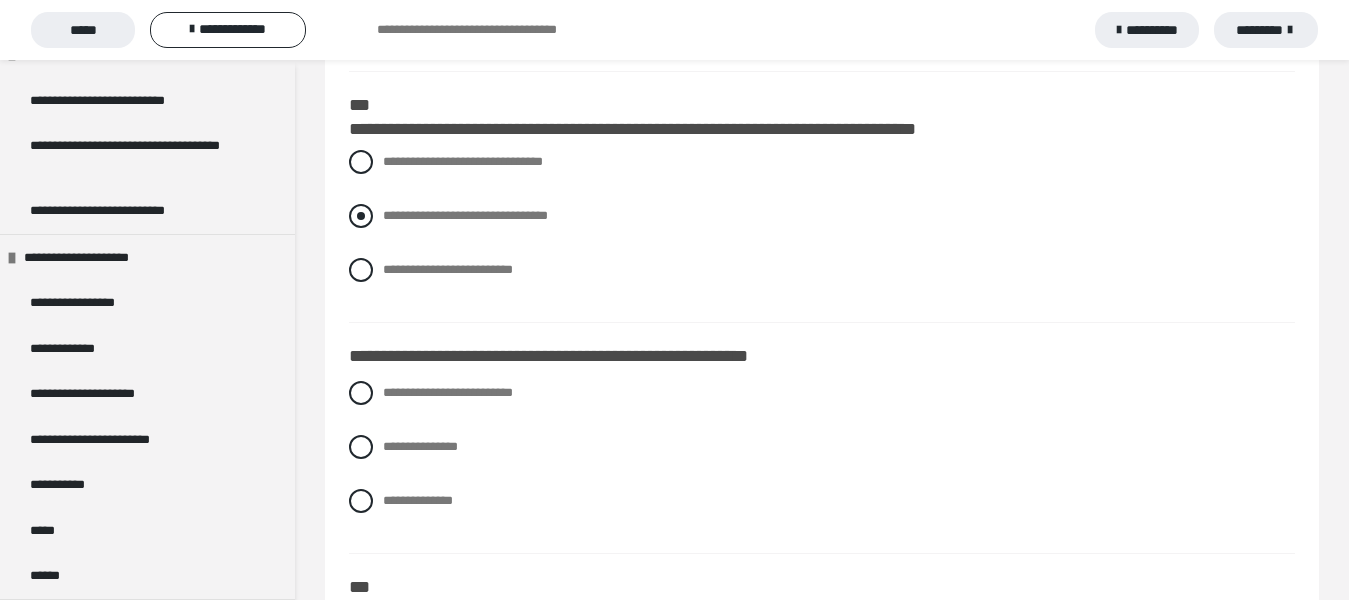 click at bounding box center [361, 216] 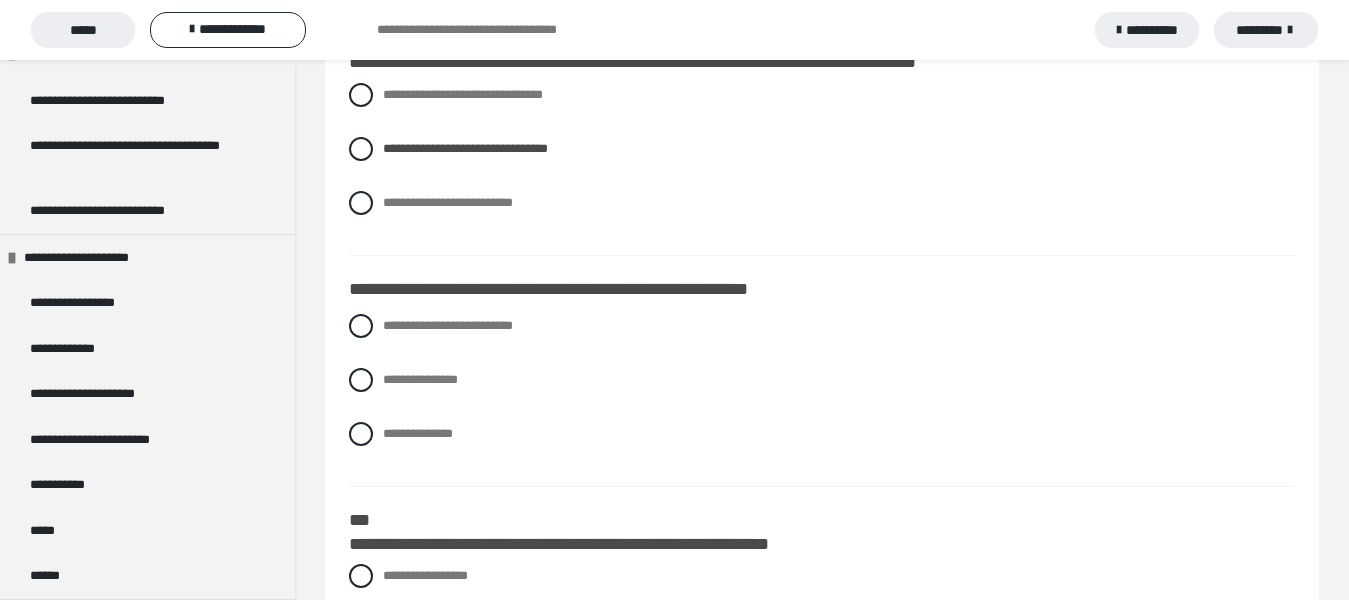 scroll, scrollTop: 500, scrollLeft: 0, axis: vertical 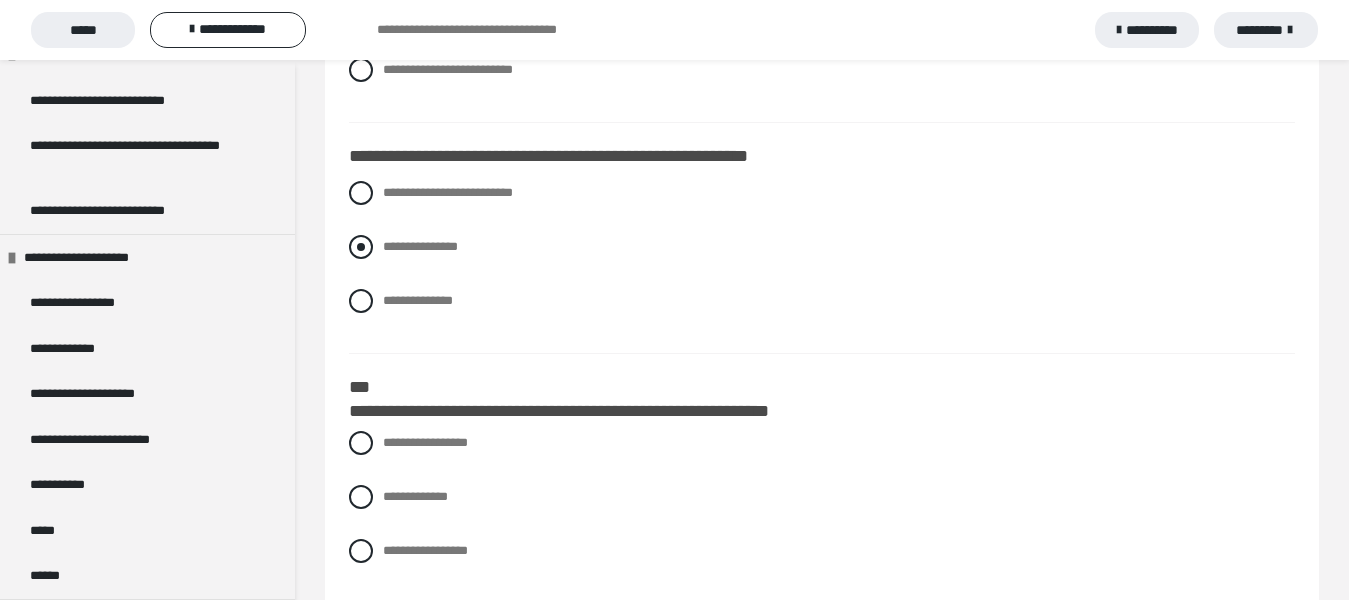 click at bounding box center [361, 247] 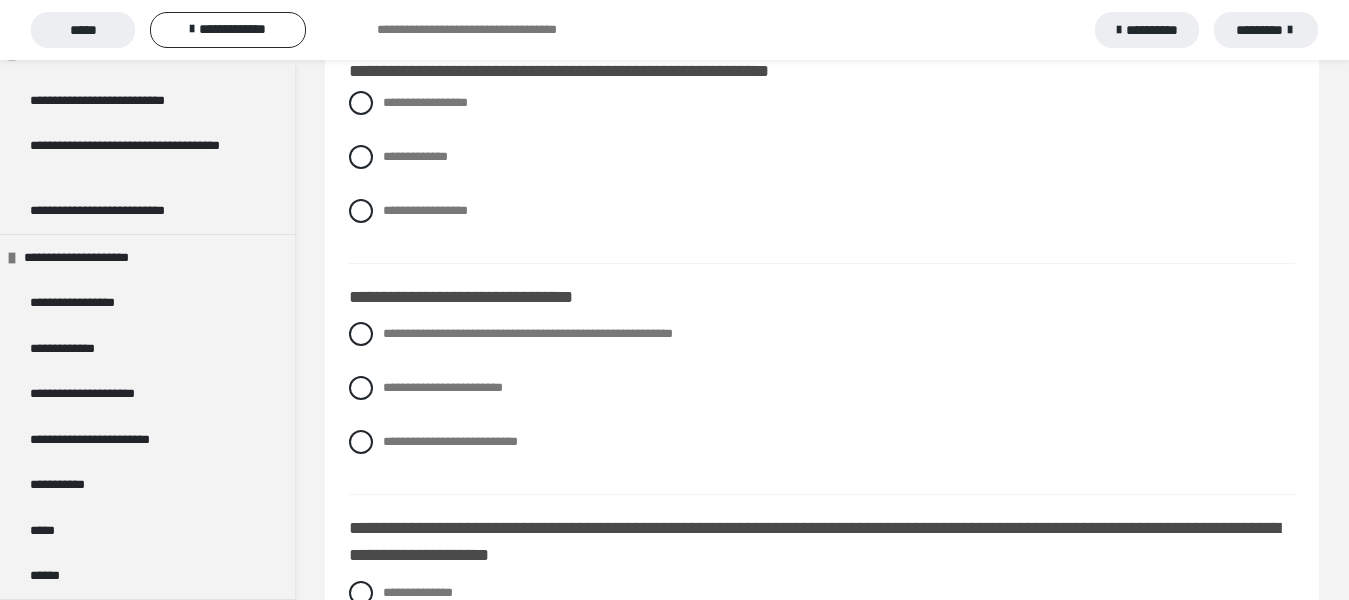 scroll, scrollTop: 900, scrollLeft: 0, axis: vertical 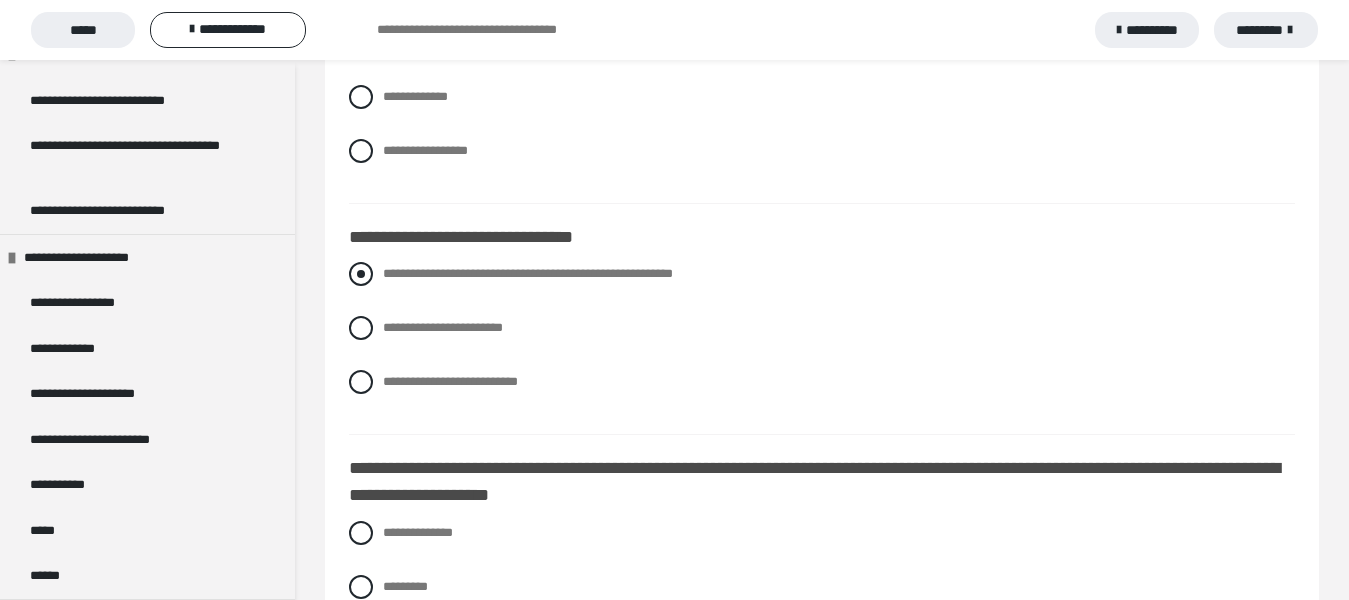 click at bounding box center (361, 274) 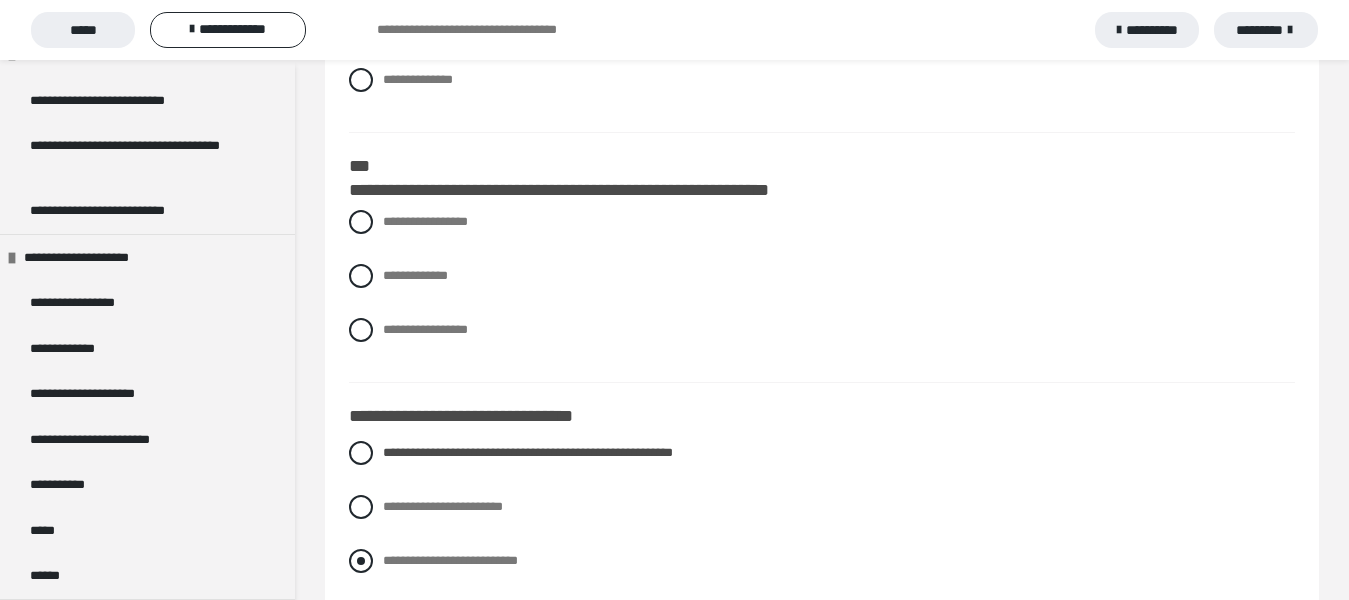 scroll, scrollTop: 700, scrollLeft: 0, axis: vertical 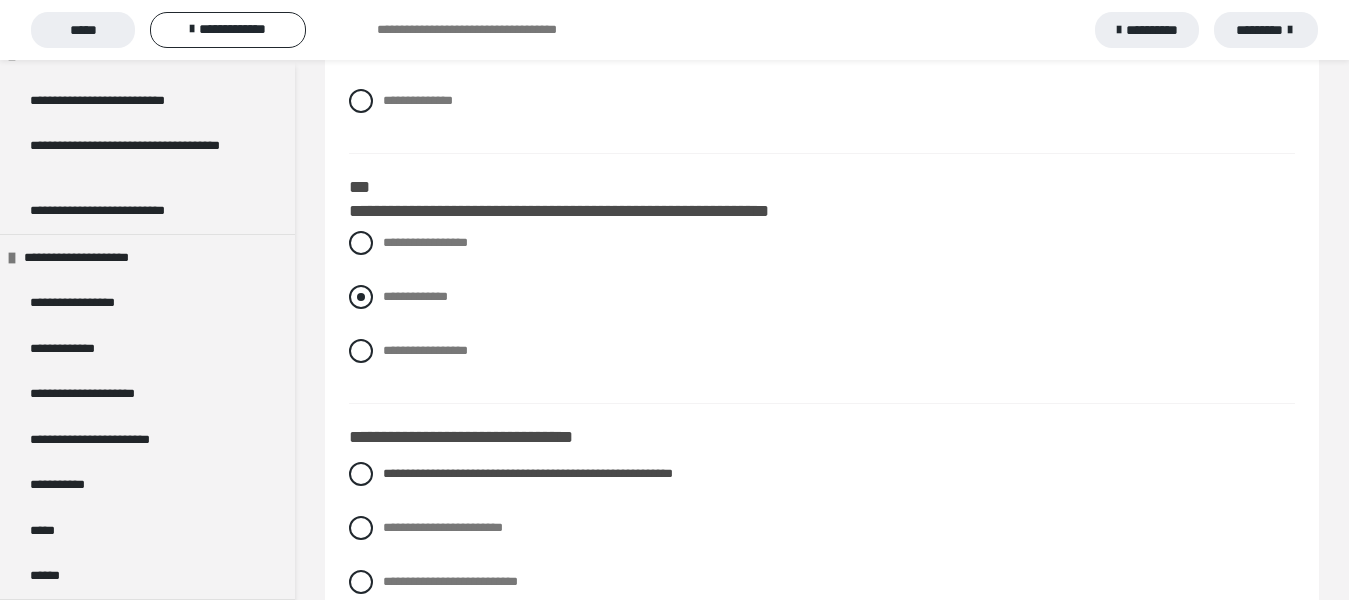 drag, startPoint x: 360, startPoint y: 273, endPoint x: 598, endPoint y: 330, distance: 244.73047 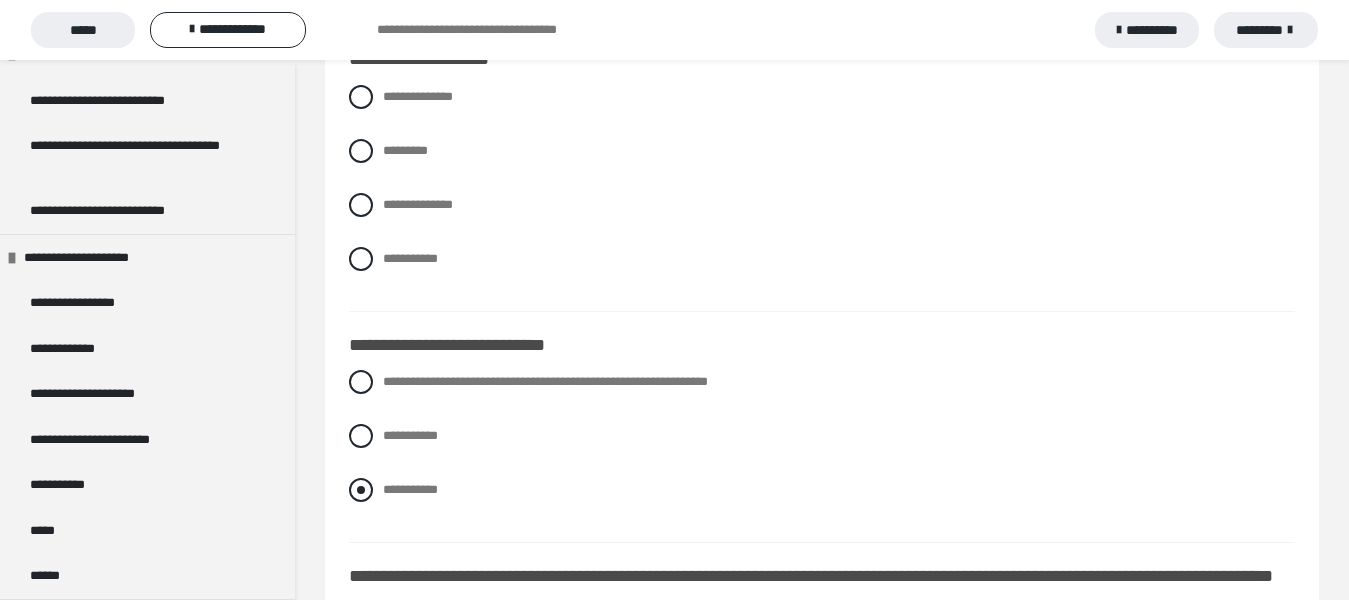 scroll, scrollTop: 1300, scrollLeft: 0, axis: vertical 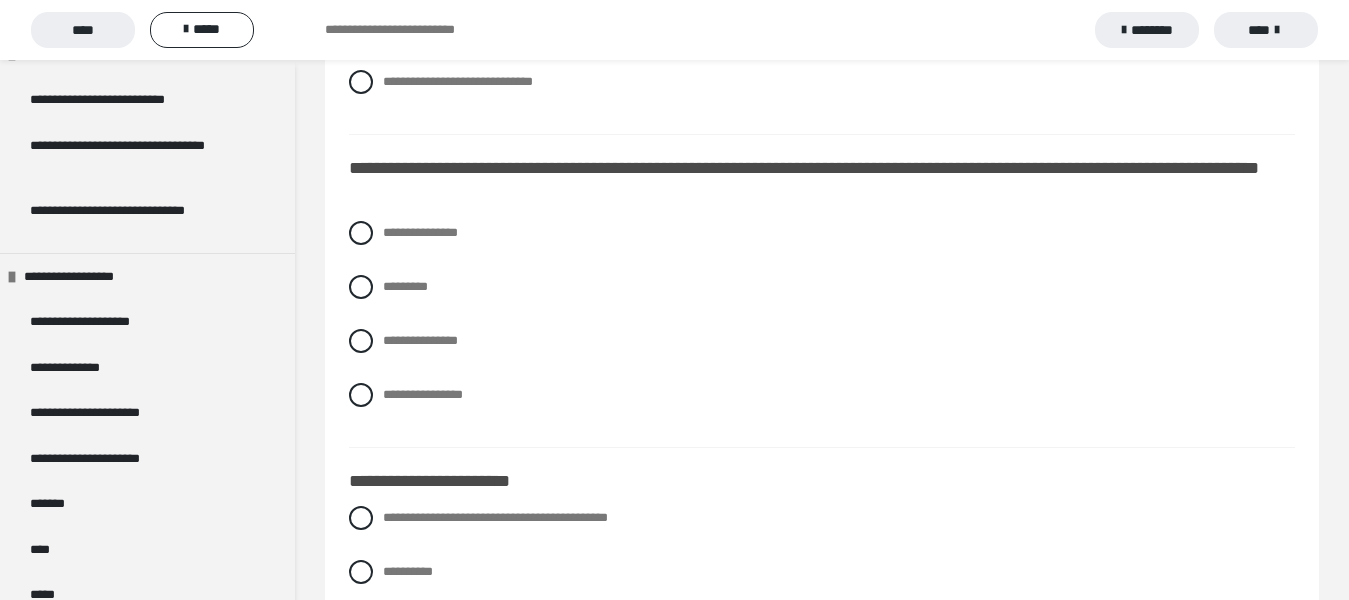 click at bounding box center [361, 341] 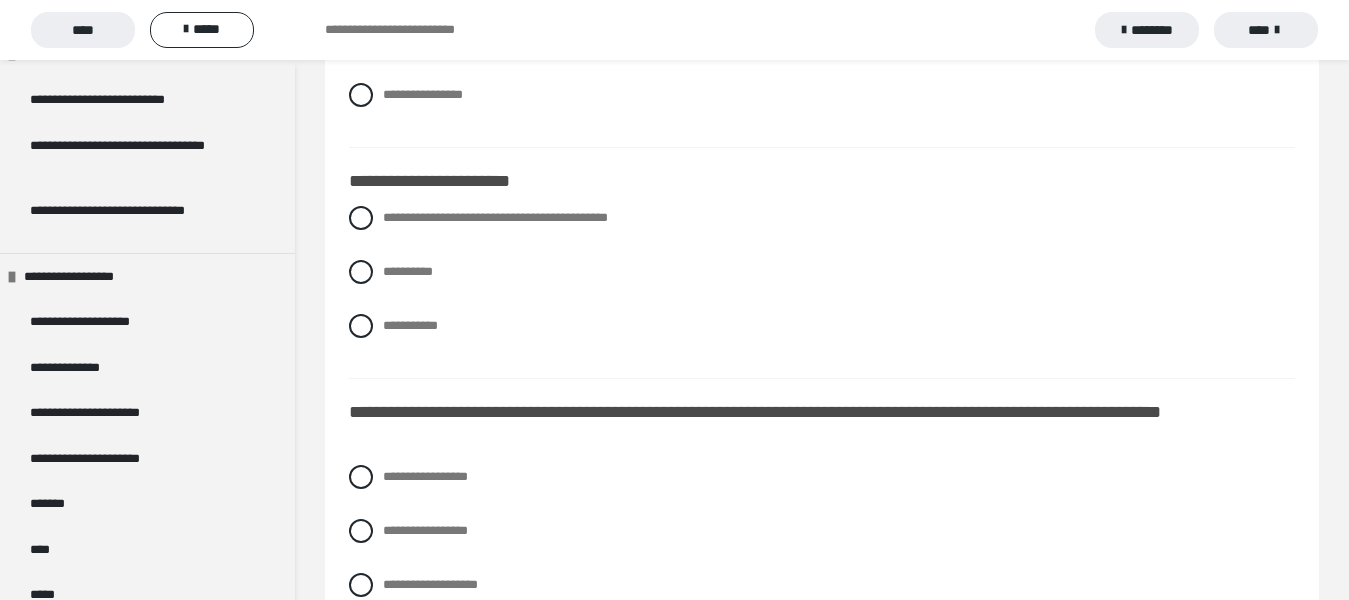 scroll, scrollTop: 1600, scrollLeft: 0, axis: vertical 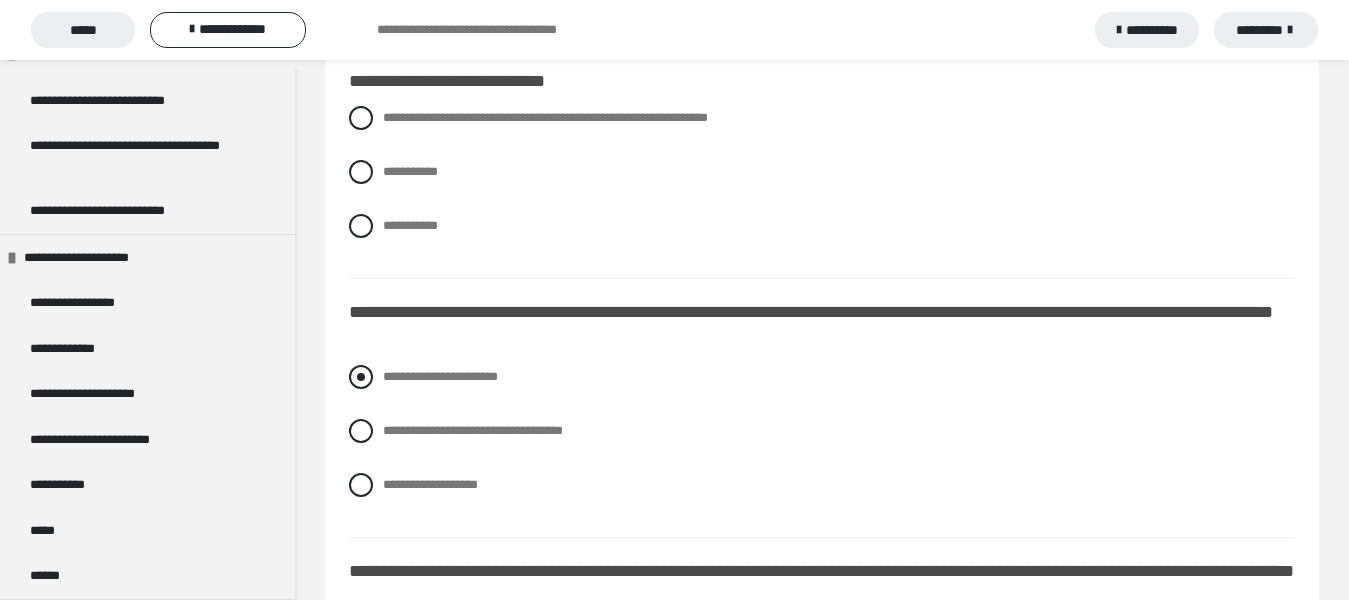 click on "**********" at bounding box center (440, 376) 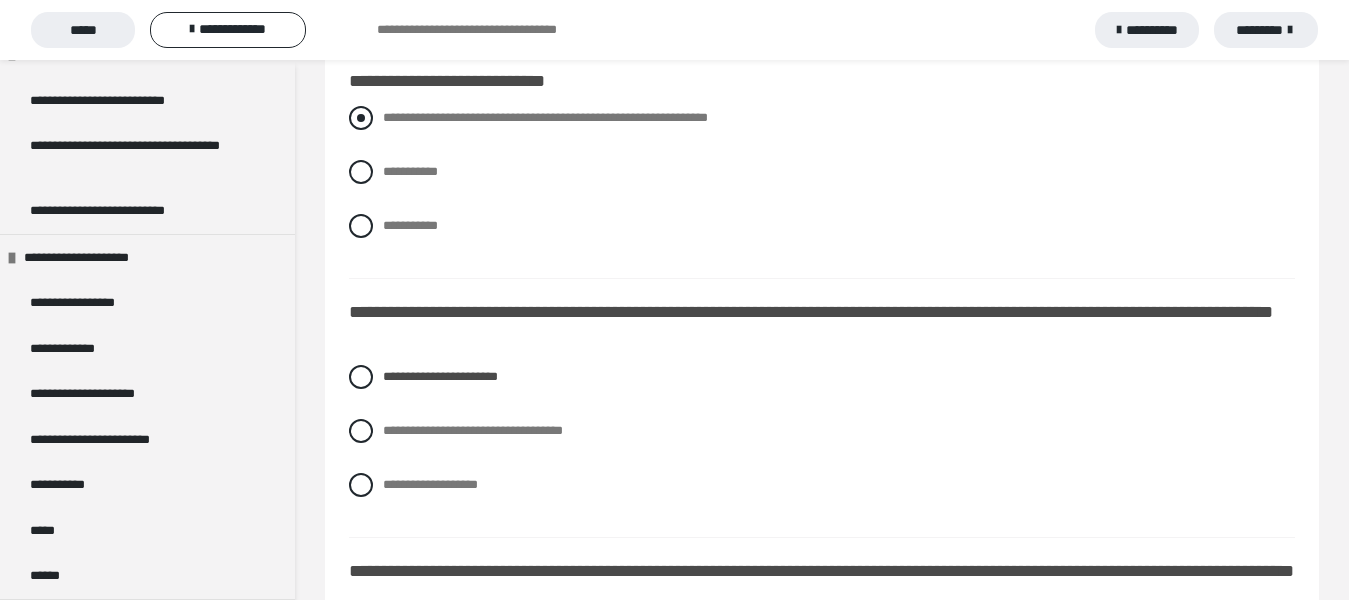 click on "**********" at bounding box center (545, 117) 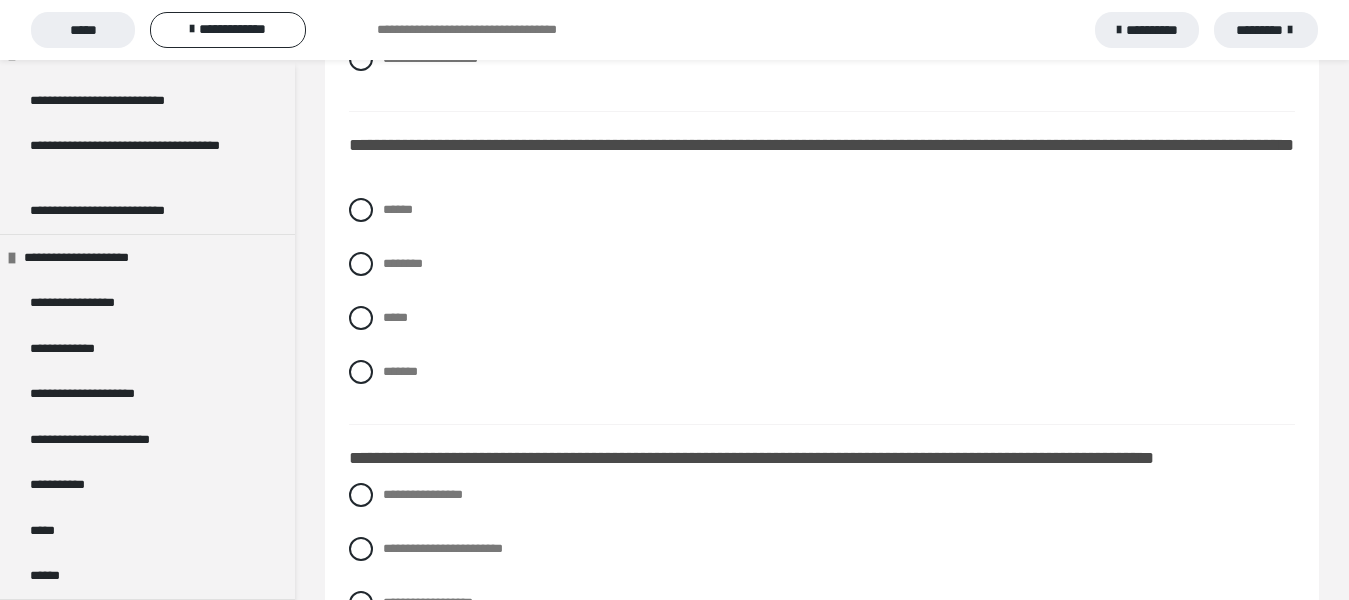 scroll, scrollTop: 2000, scrollLeft: 0, axis: vertical 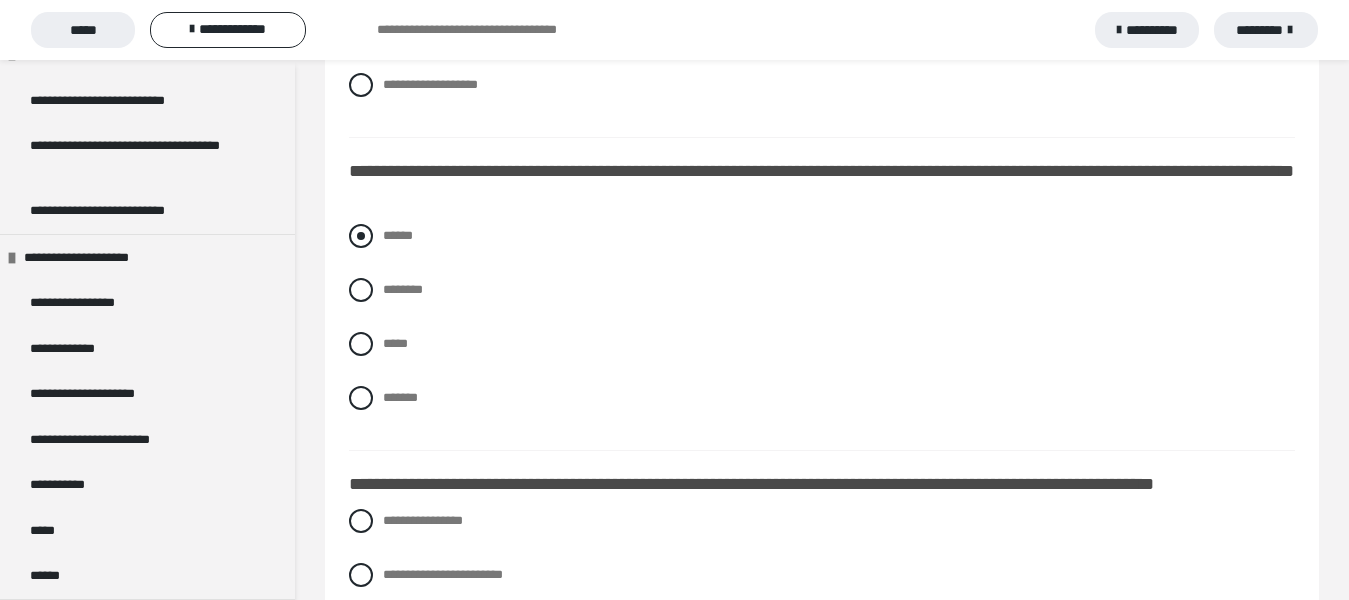 click on "******" at bounding box center [389, 230] 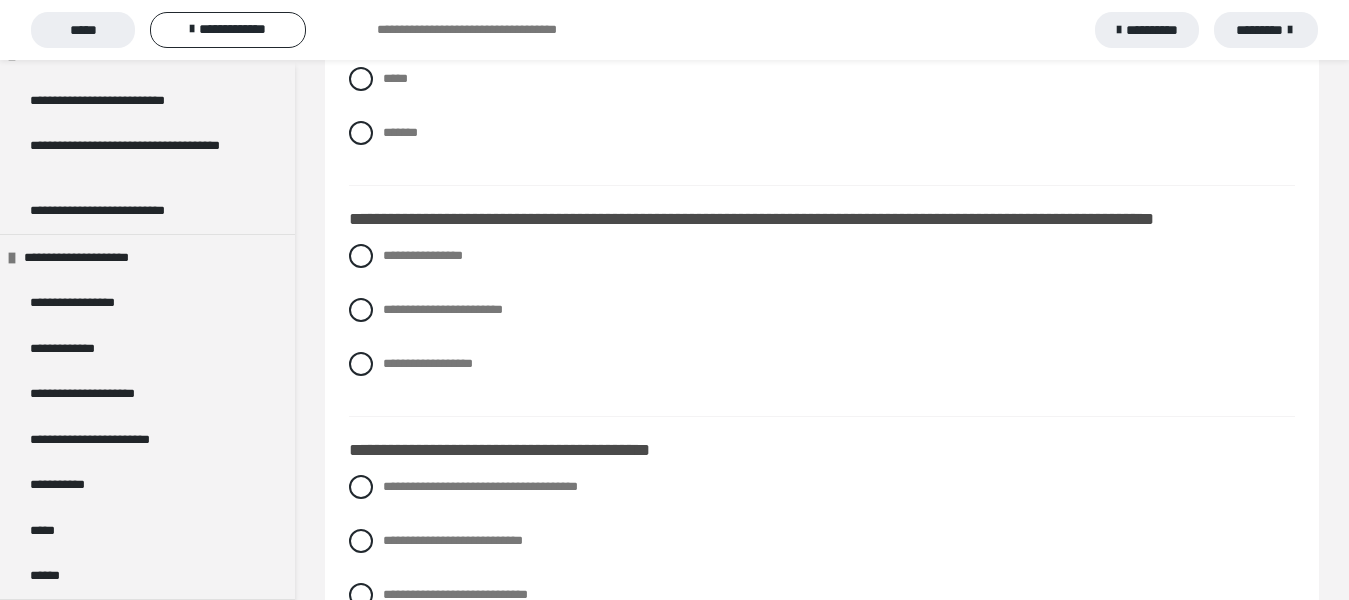 scroll, scrollTop: 2300, scrollLeft: 0, axis: vertical 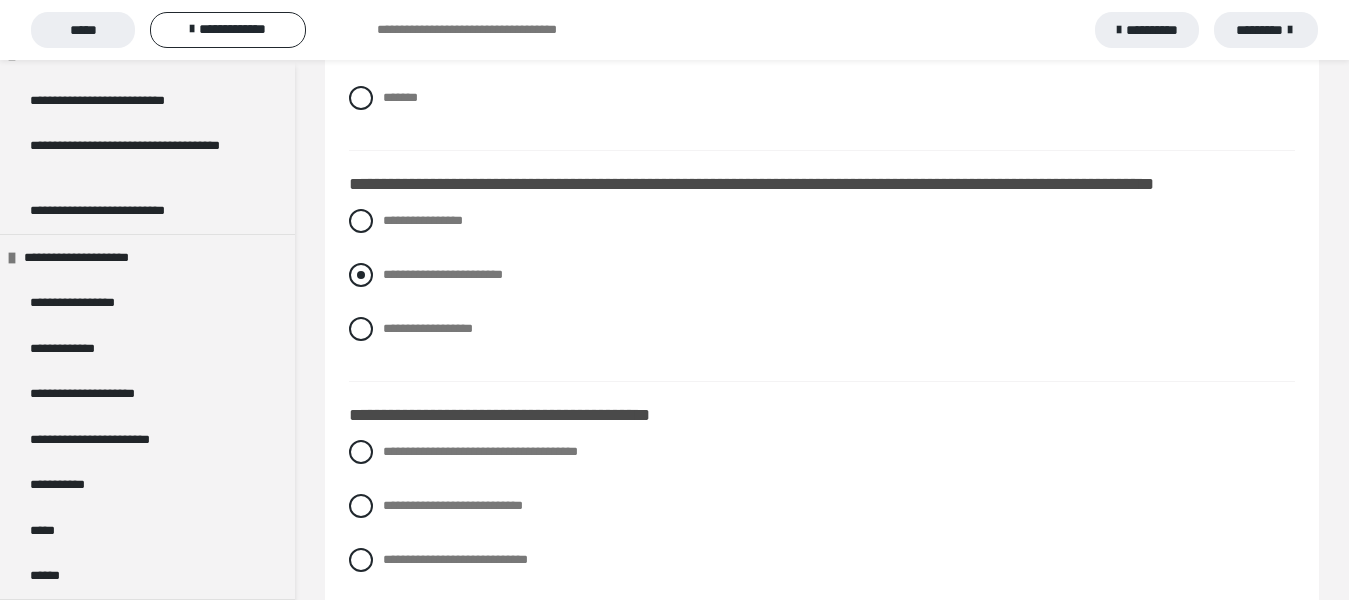 click on "**********" at bounding box center [443, 274] 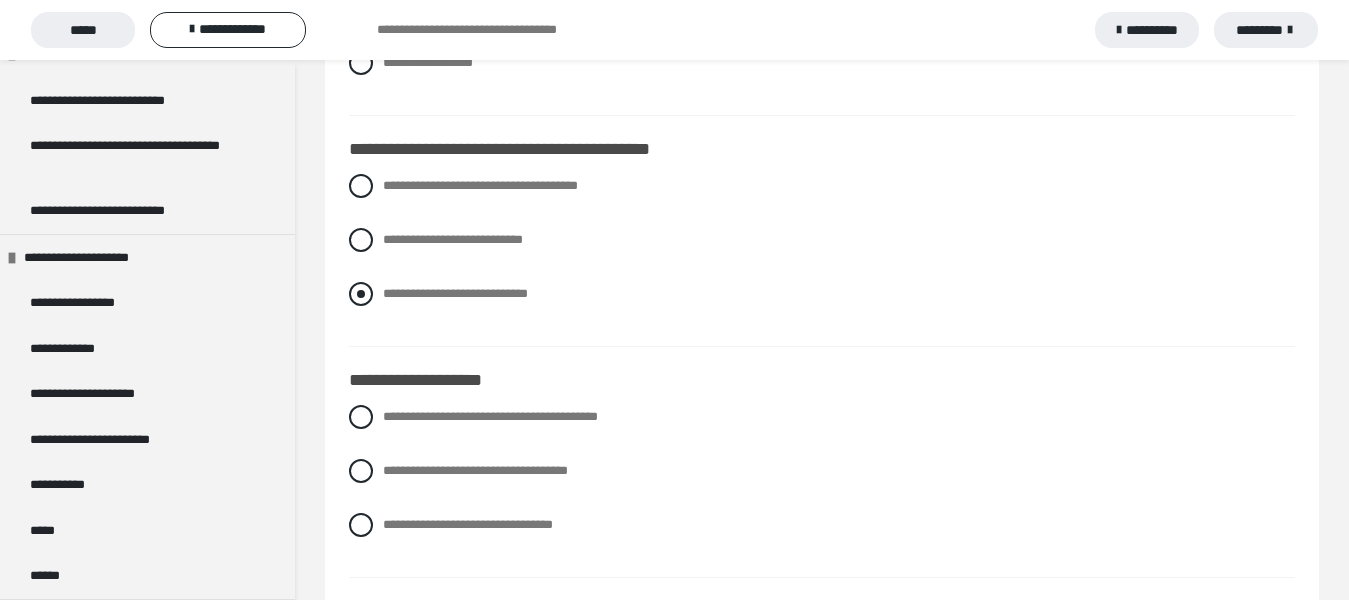 scroll, scrollTop: 2600, scrollLeft: 0, axis: vertical 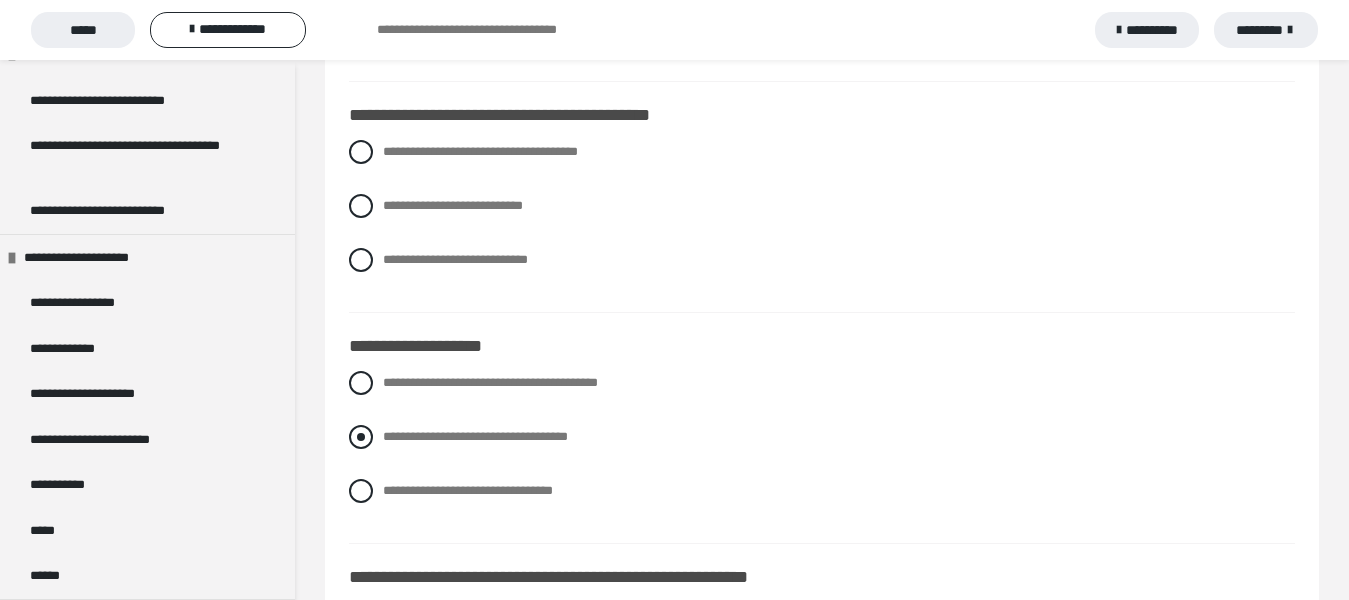 click on "**********" at bounding box center (475, 436) 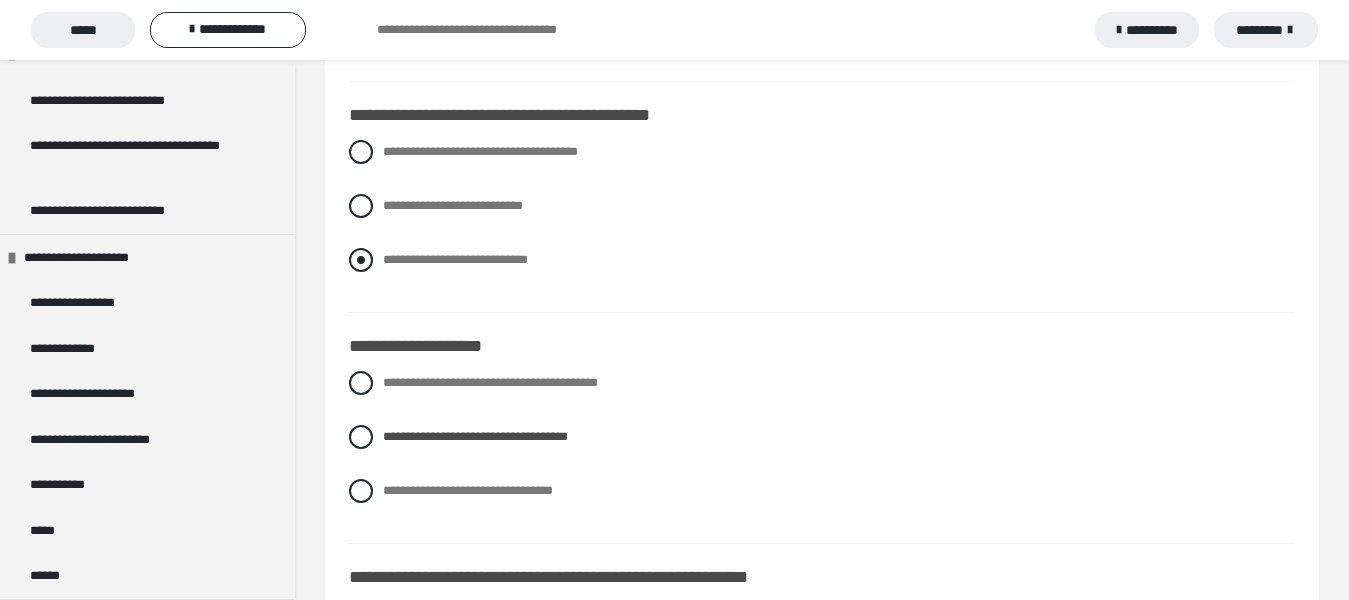 click on "**********" at bounding box center [455, 259] 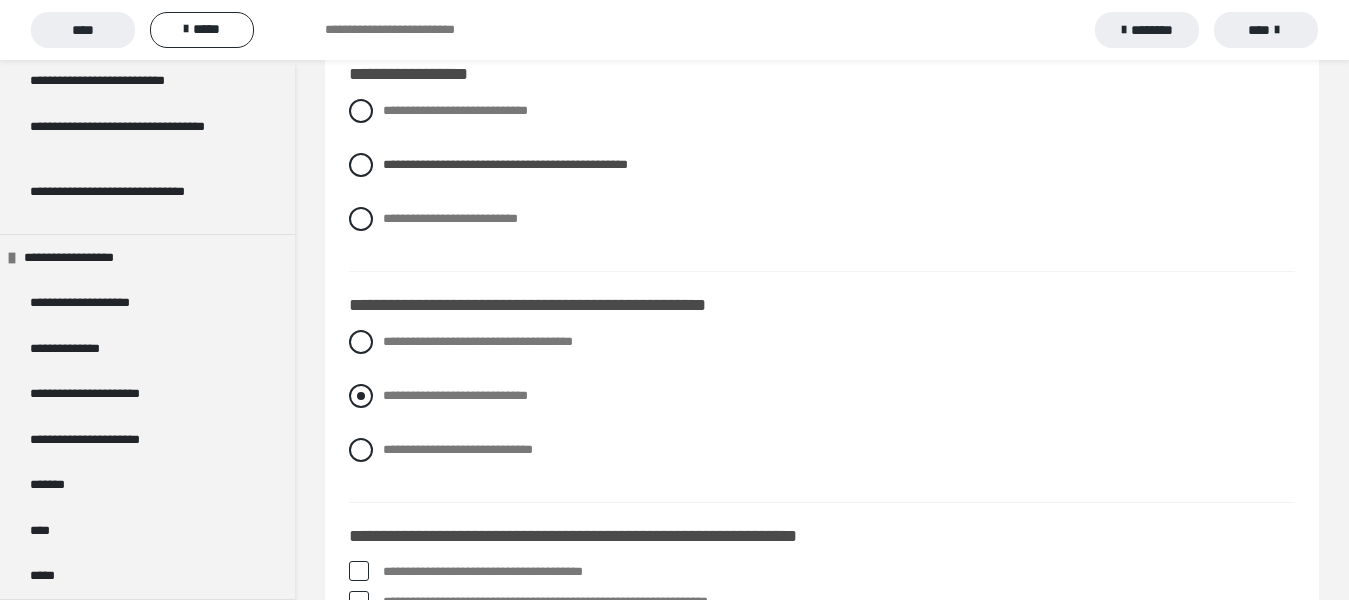 scroll, scrollTop: 2928, scrollLeft: 0, axis: vertical 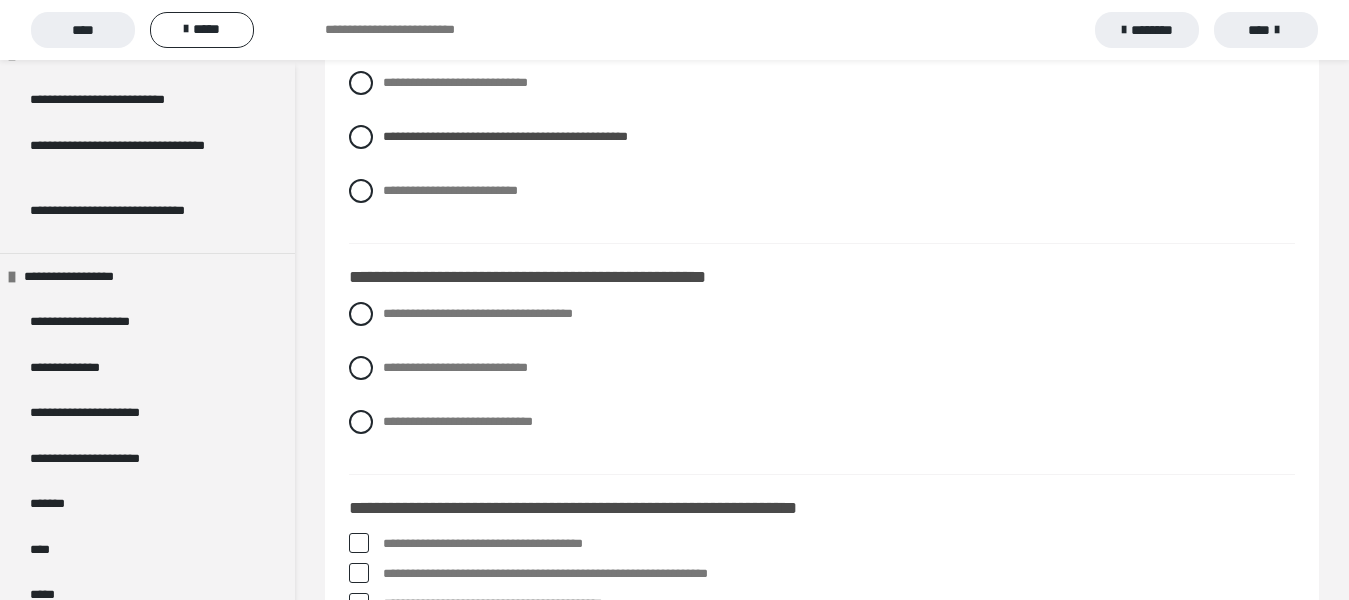 drag, startPoint x: 363, startPoint y: 347, endPoint x: 724, endPoint y: 387, distance: 363.20932 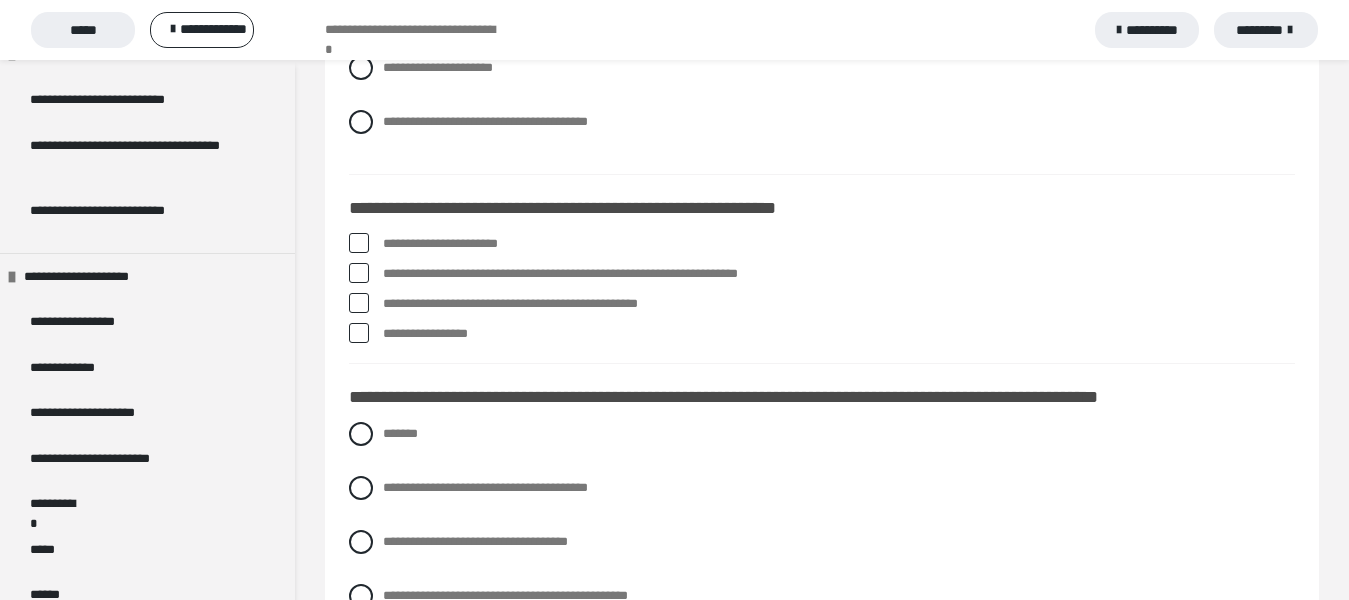 scroll, scrollTop: 3200, scrollLeft: 0, axis: vertical 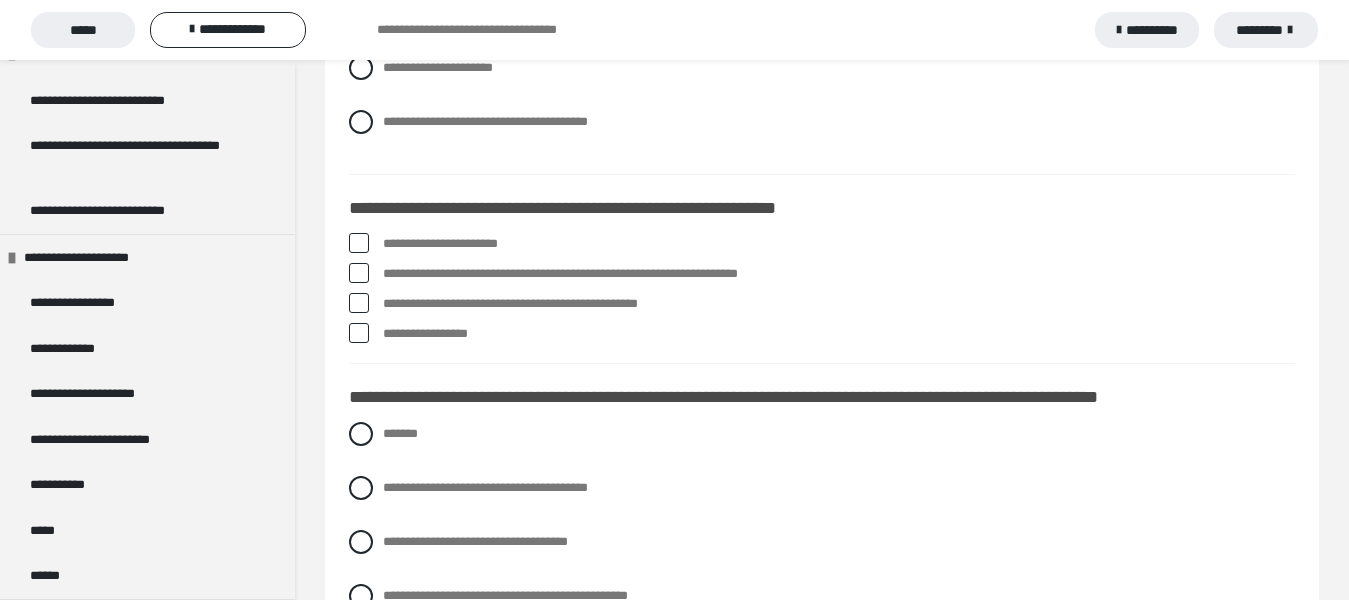 click on "**********" at bounding box center (510, 303) 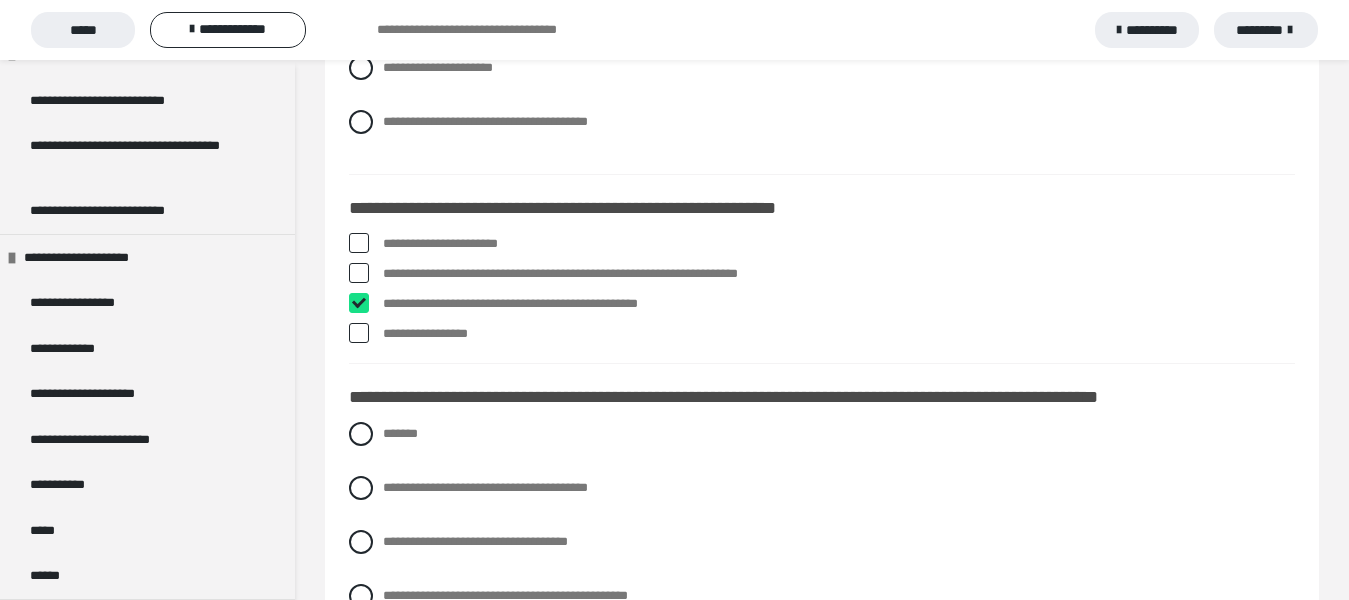 checkbox on "****" 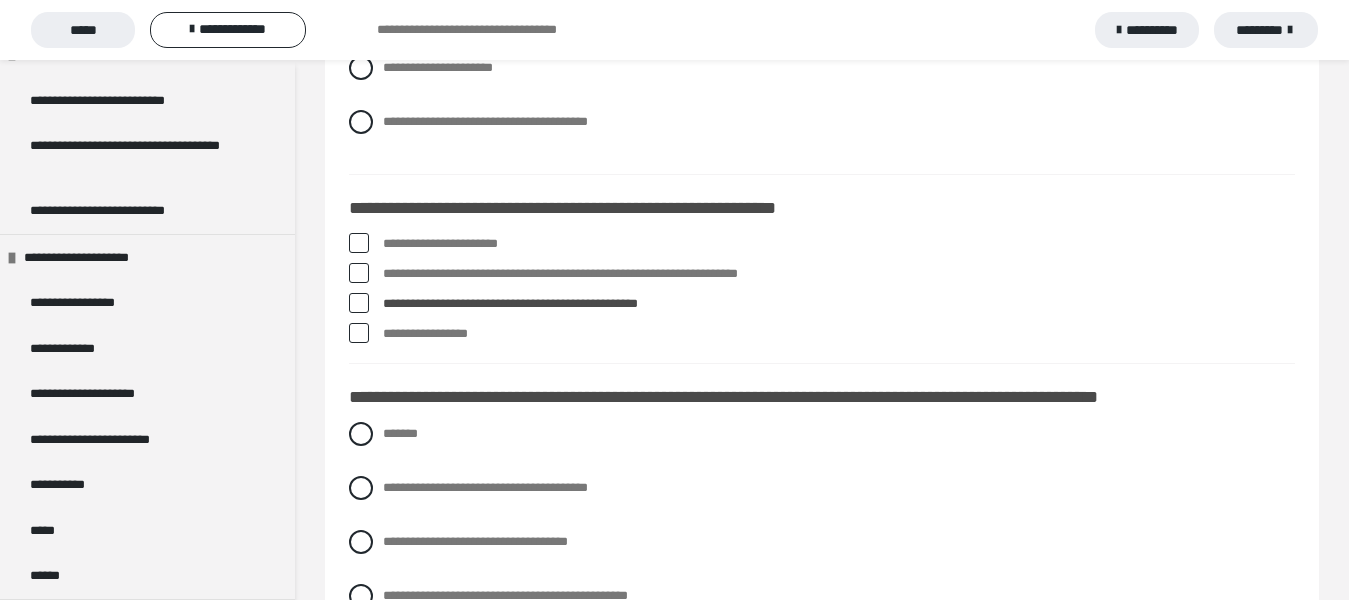 click on "**********" at bounding box center (440, 243) 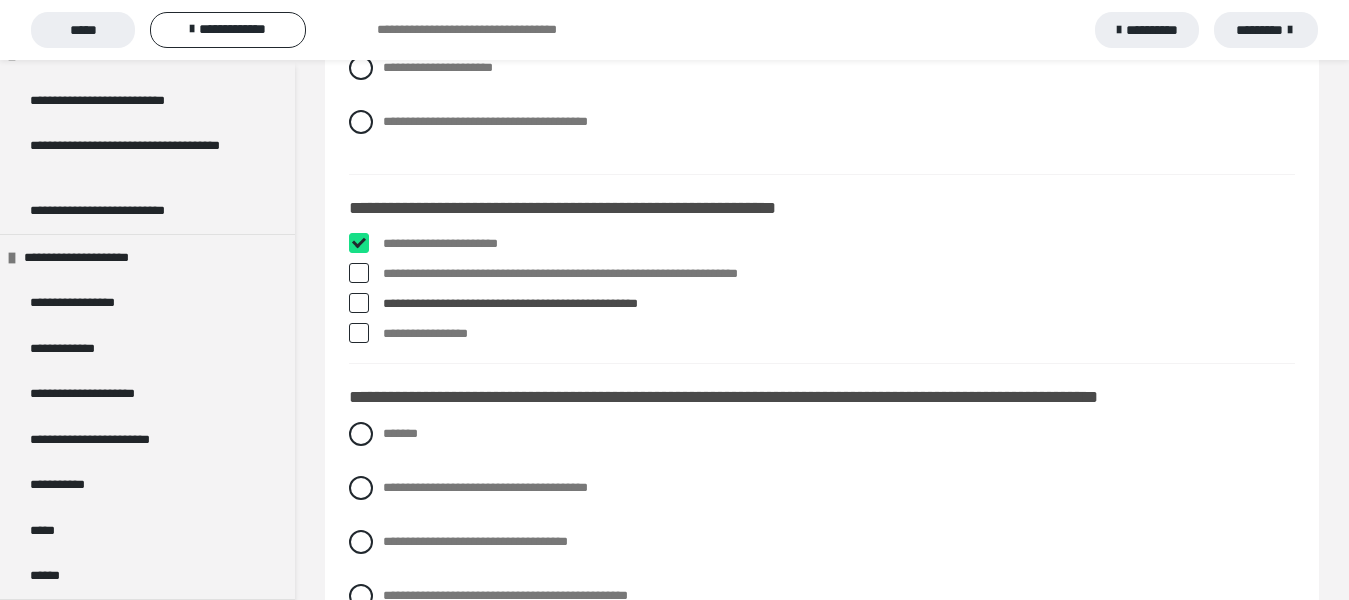checkbox on "****" 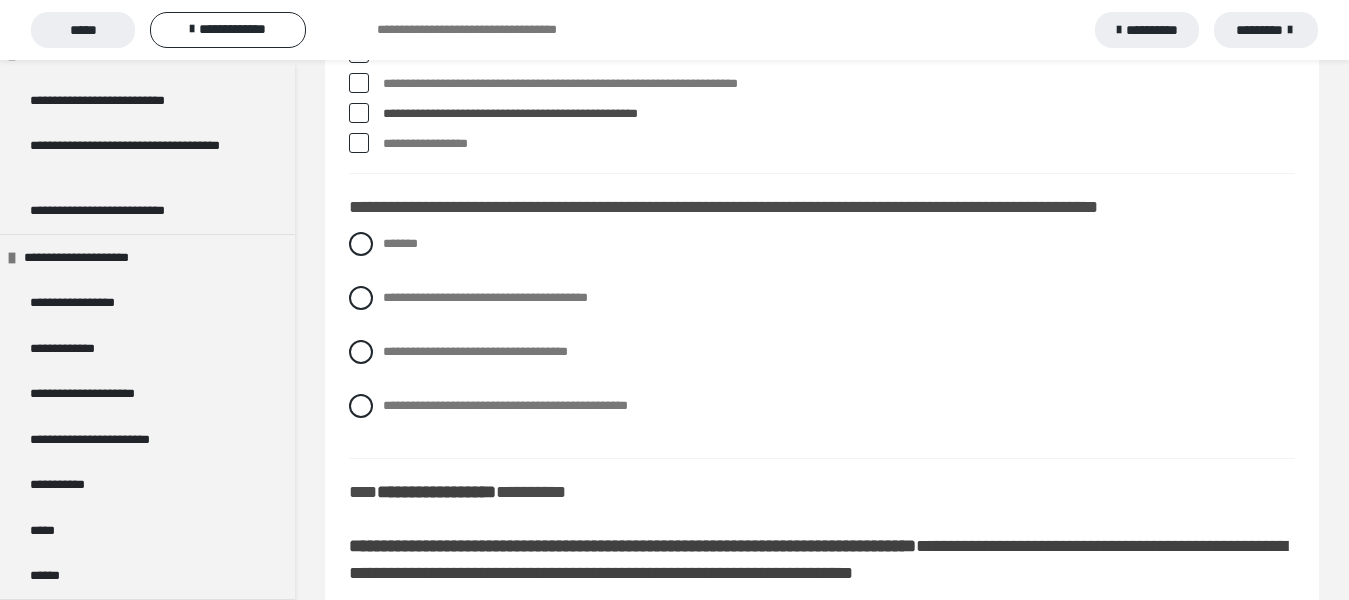 scroll, scrollTop: 3400, scrollLeft: 0, axis: vertical 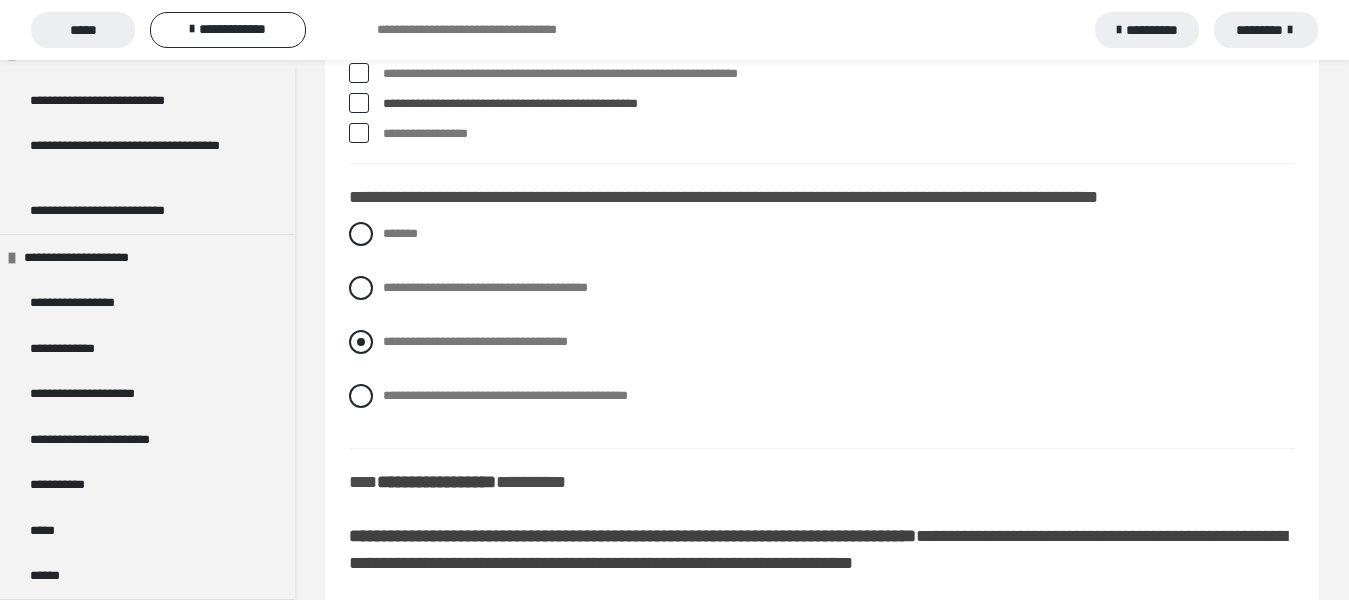 click on "**********" at bounding box center [822, 342] 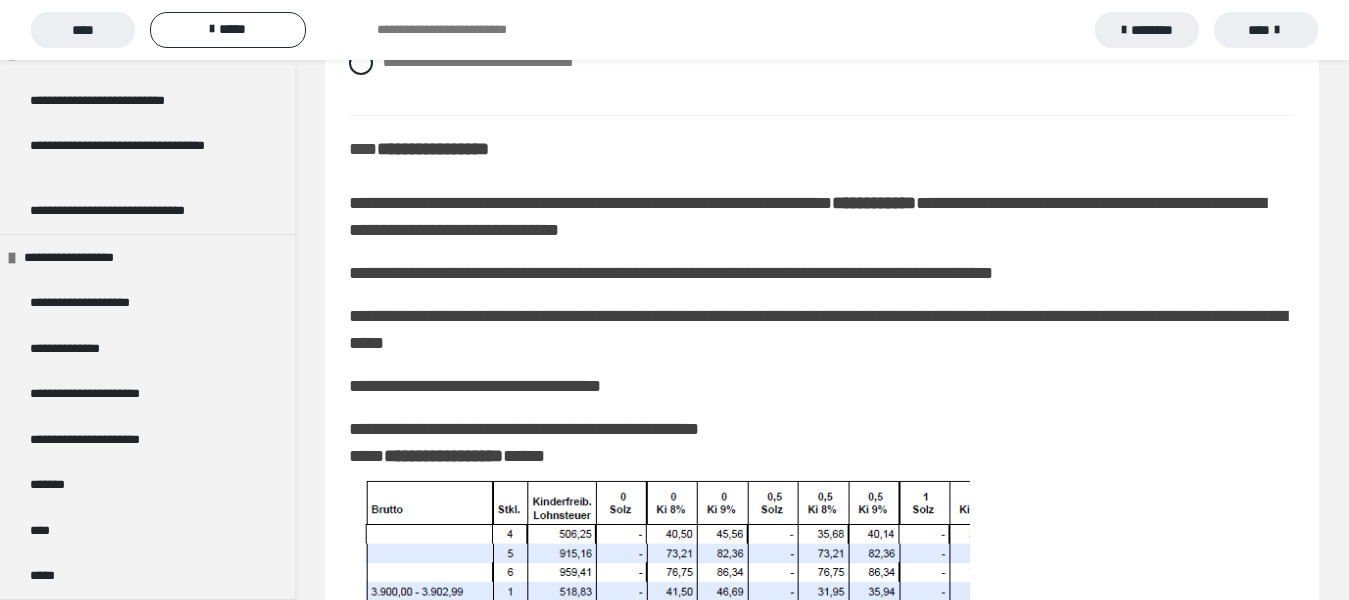 scroll, scrollTop: 3761, scrollLeft: 0, axis: vertical 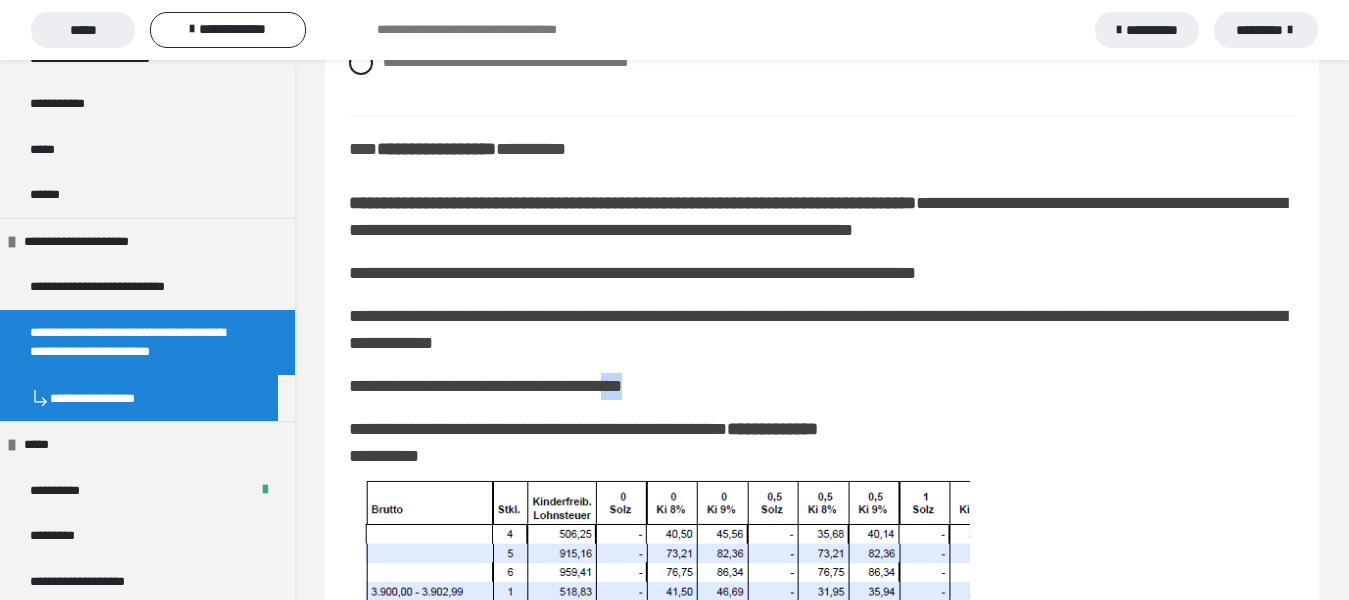 drag, startPoint x: 644, startPoint y: 418, endPoint x: 677, endPoint y: 419, distance: 33.01515 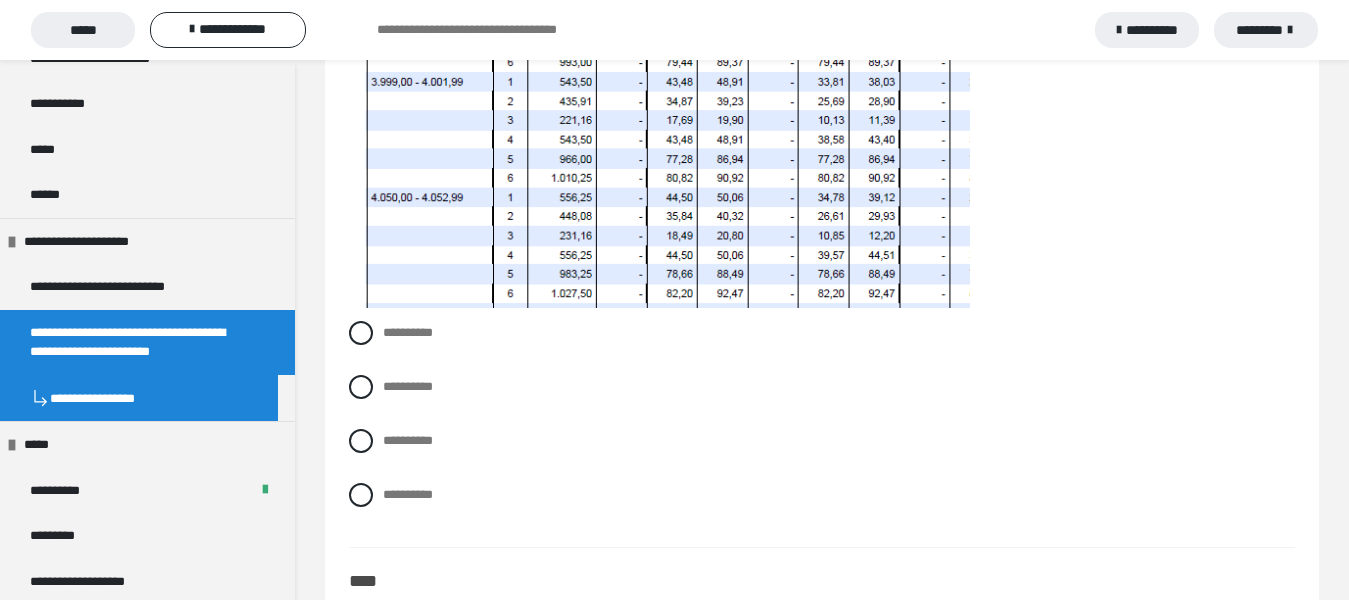 scroll, scrollTop: 4533, scrollLeft: 0, axis: vertical 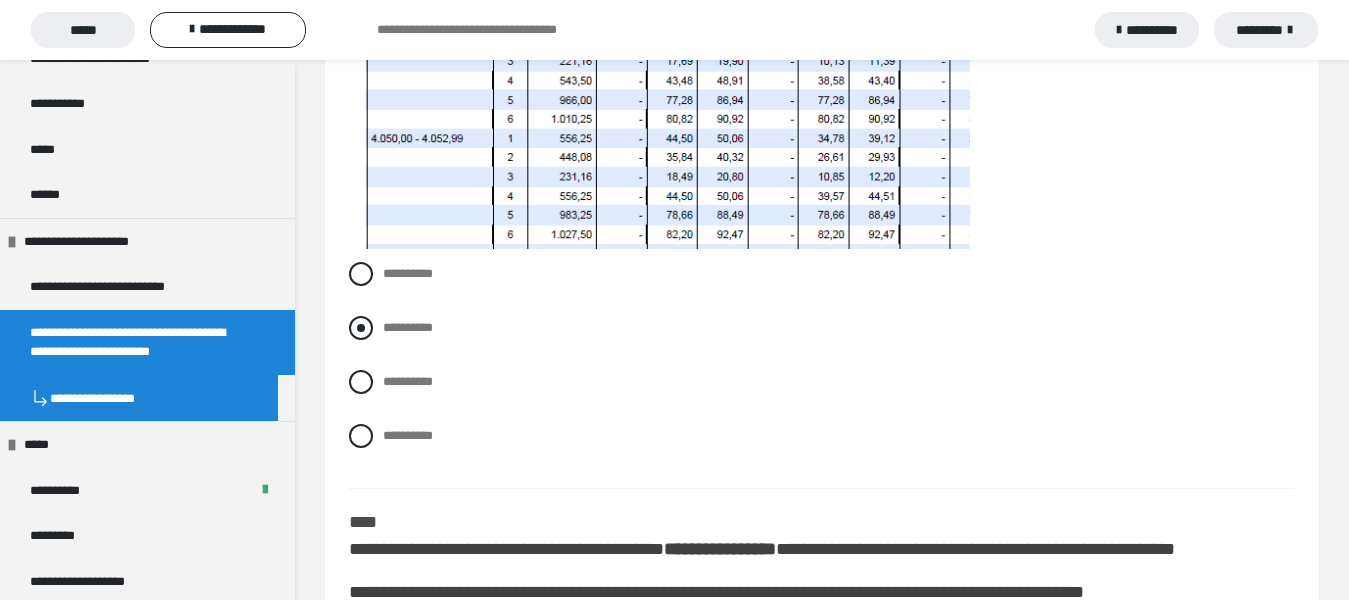 click at bounding box center [361, 328] 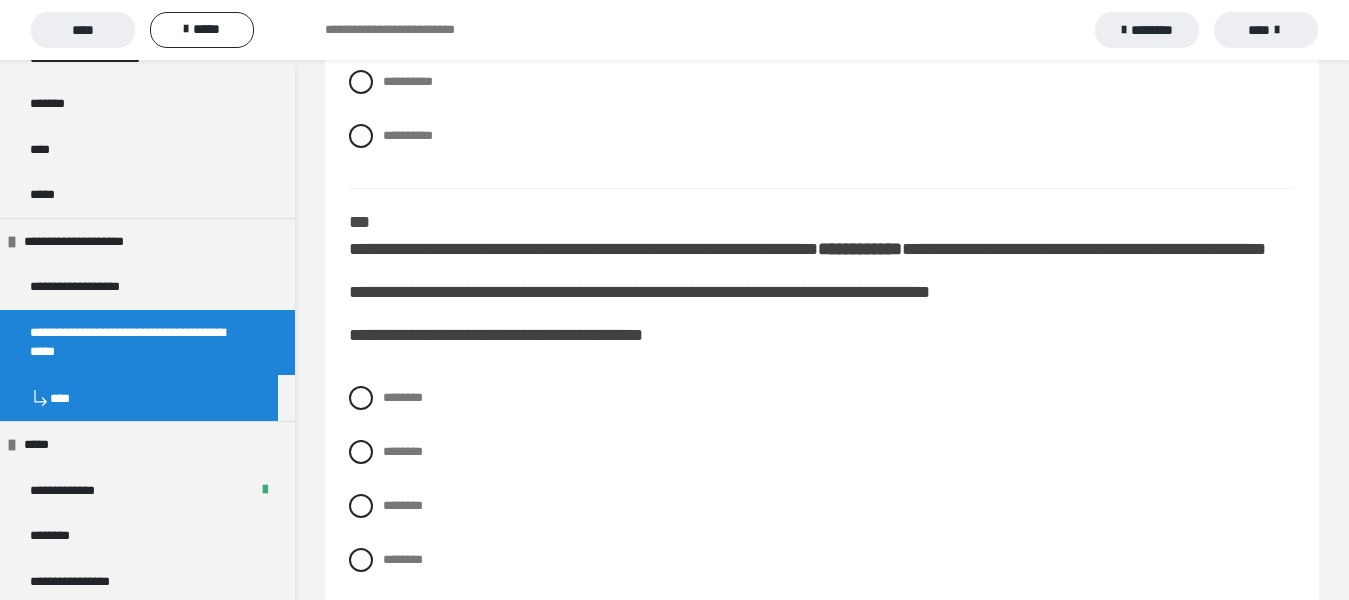 scroll, scrollTop: 4961, scrollLeft: 0, axis: vertical 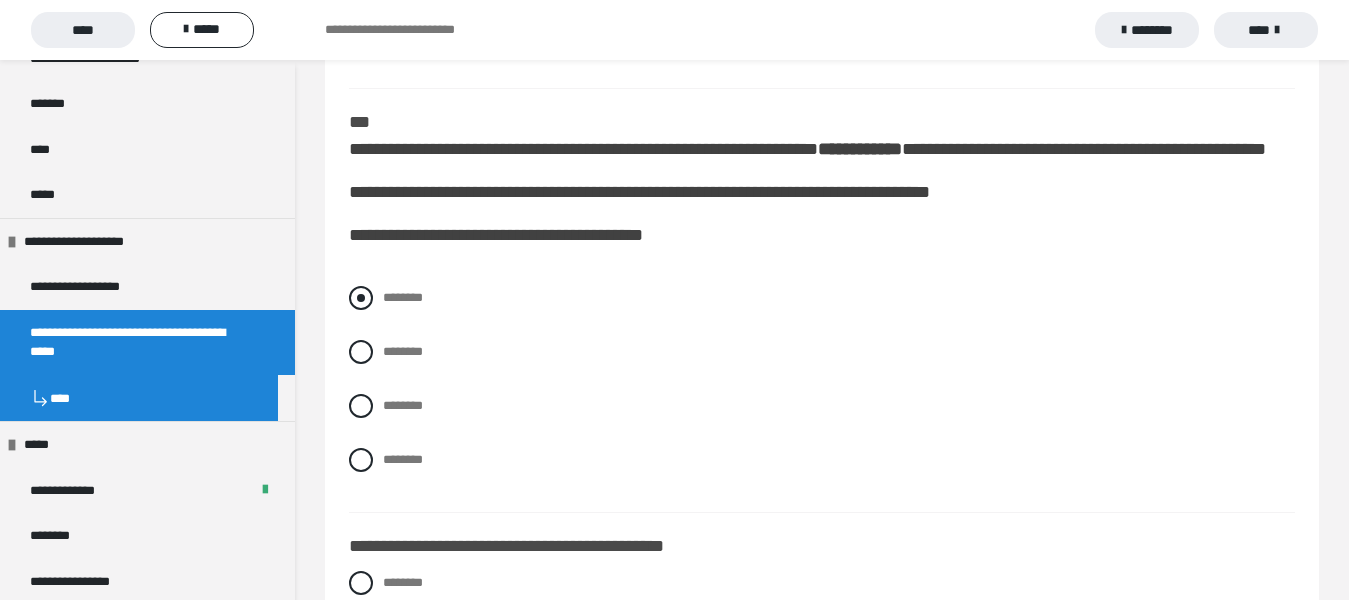 click at bounding box center (361, 298) 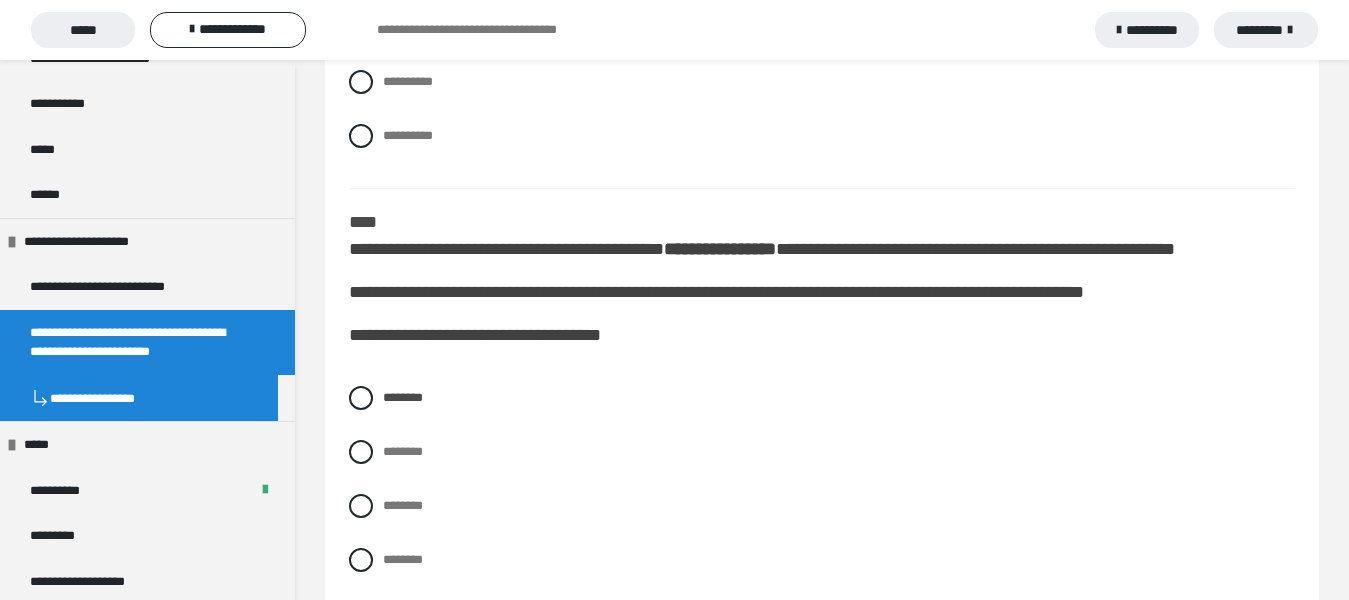 scroll, scrollTop: 4933, scrollLeft: 0, axis: vertical 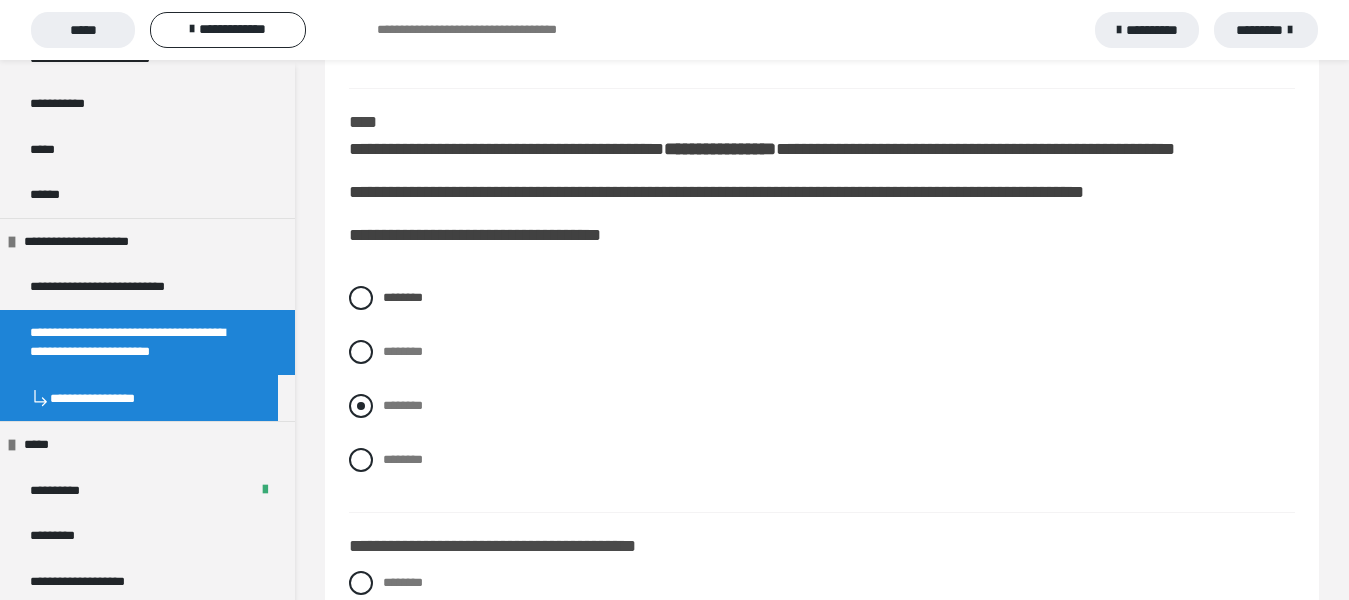 click at bounding box center (361, 406) 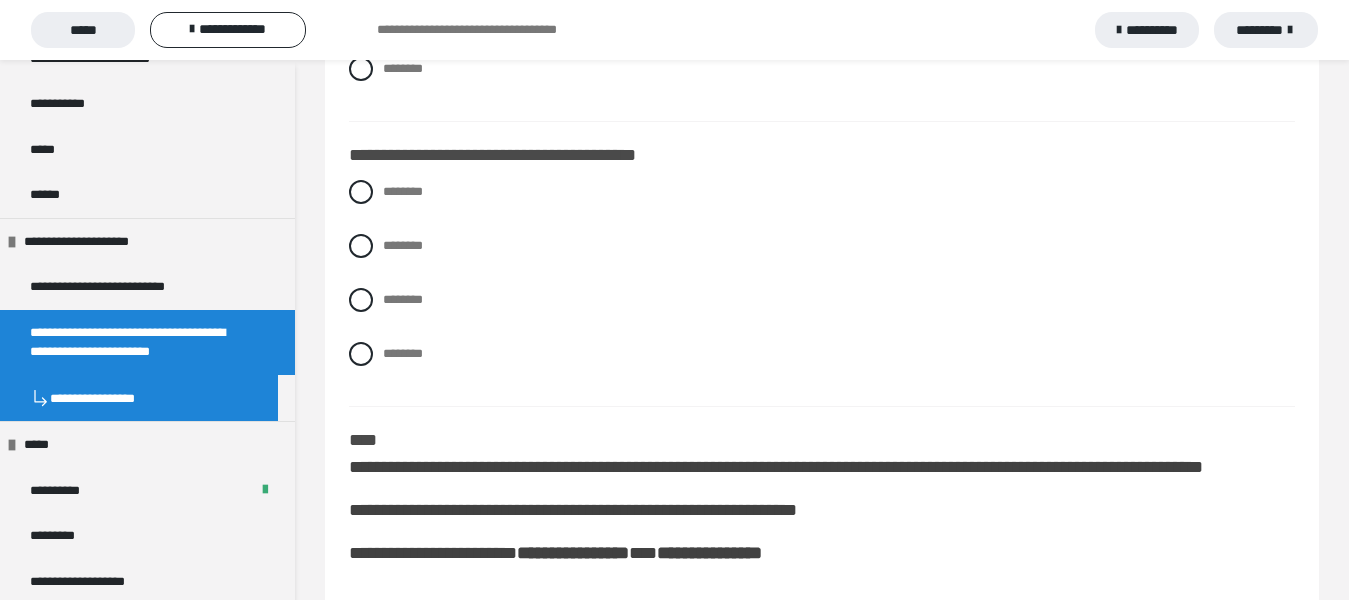 scroll, scrollTop: 5333, scrollLeft: 0, axis: vertical 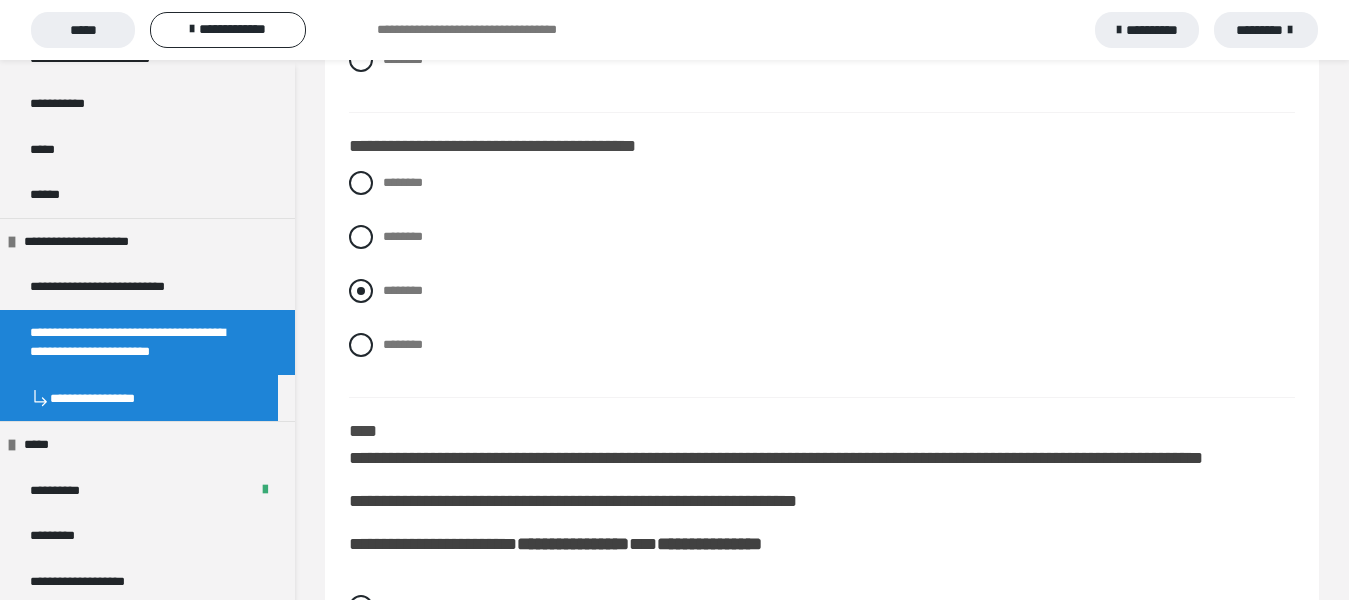 click at bounding box center [361, 291] 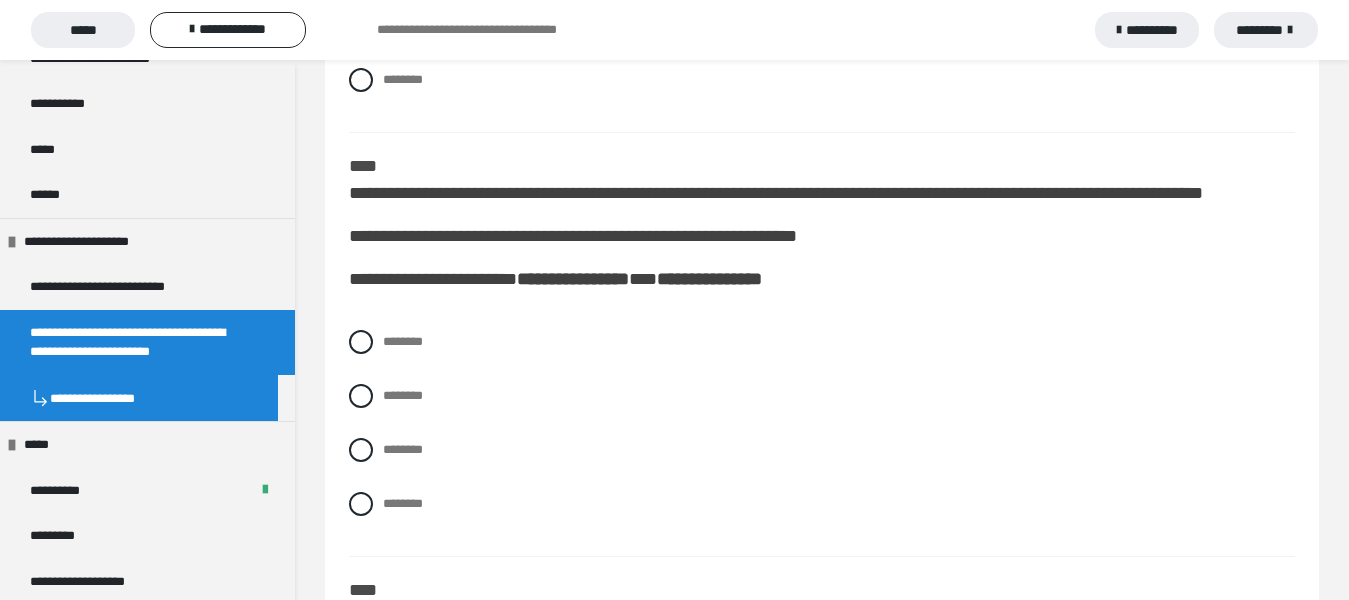 scroll, scrollTop: 5633, scrollLeft: 0, axis: vertical 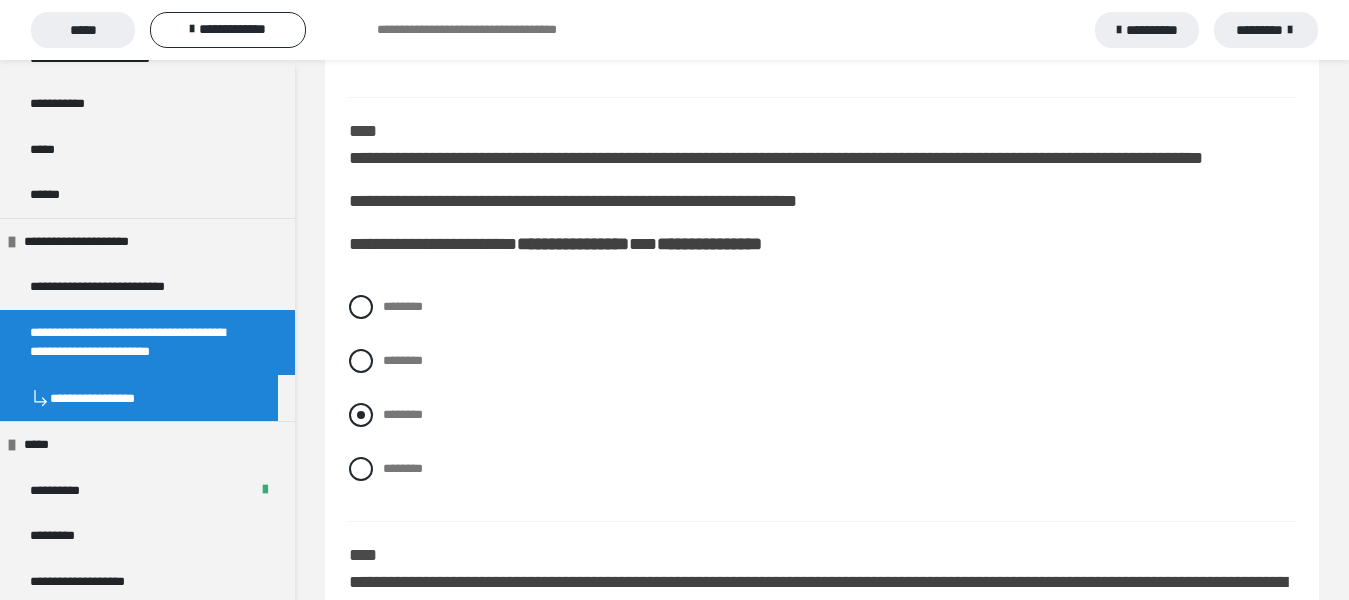 click at bounding box center [361, 415] 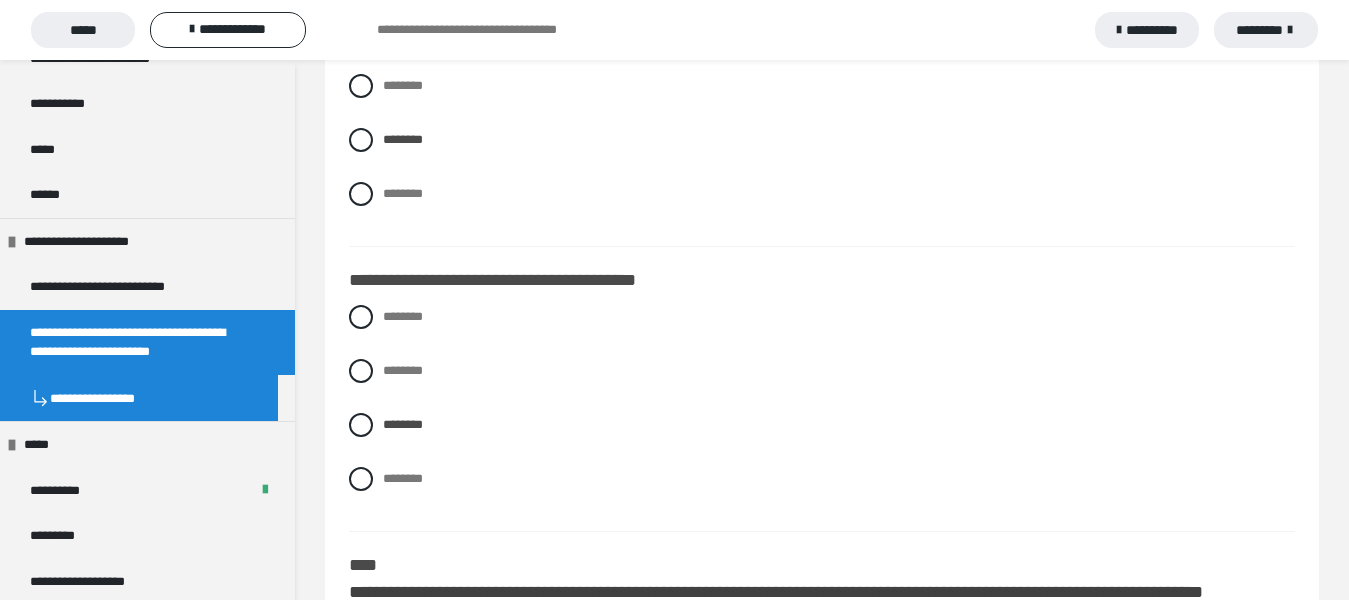 scroll, scrollTop: 5233, scrollLeft: 0, axis: vertical 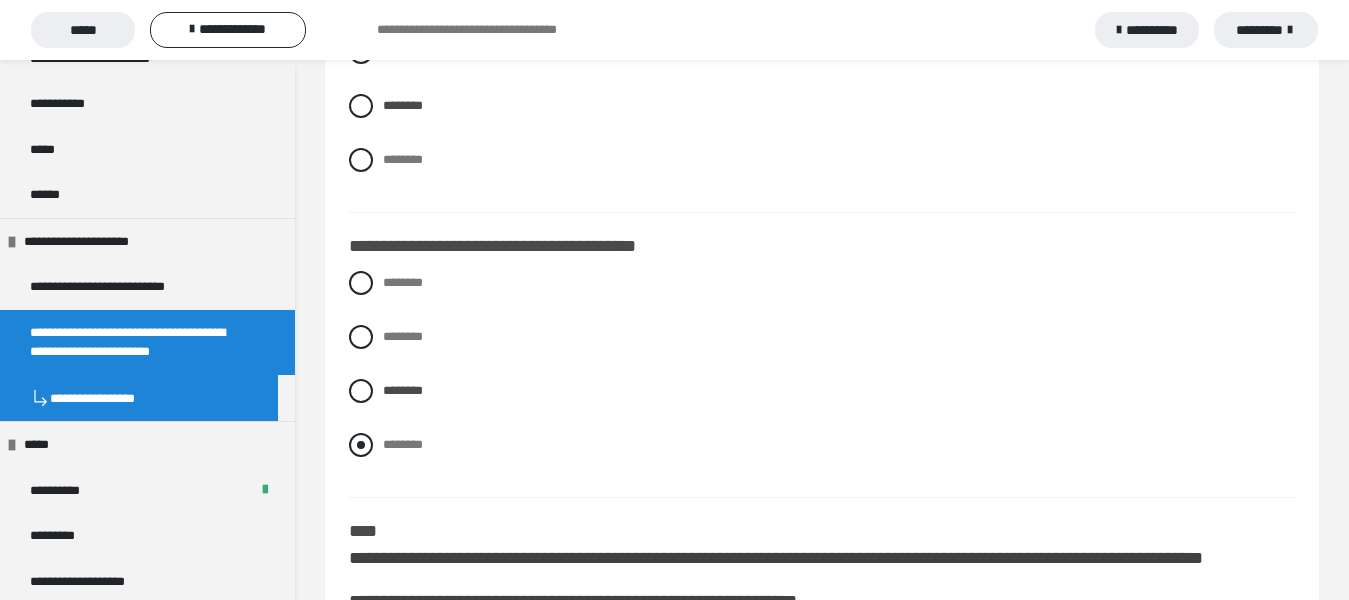 click at bounding box center (361, 445) 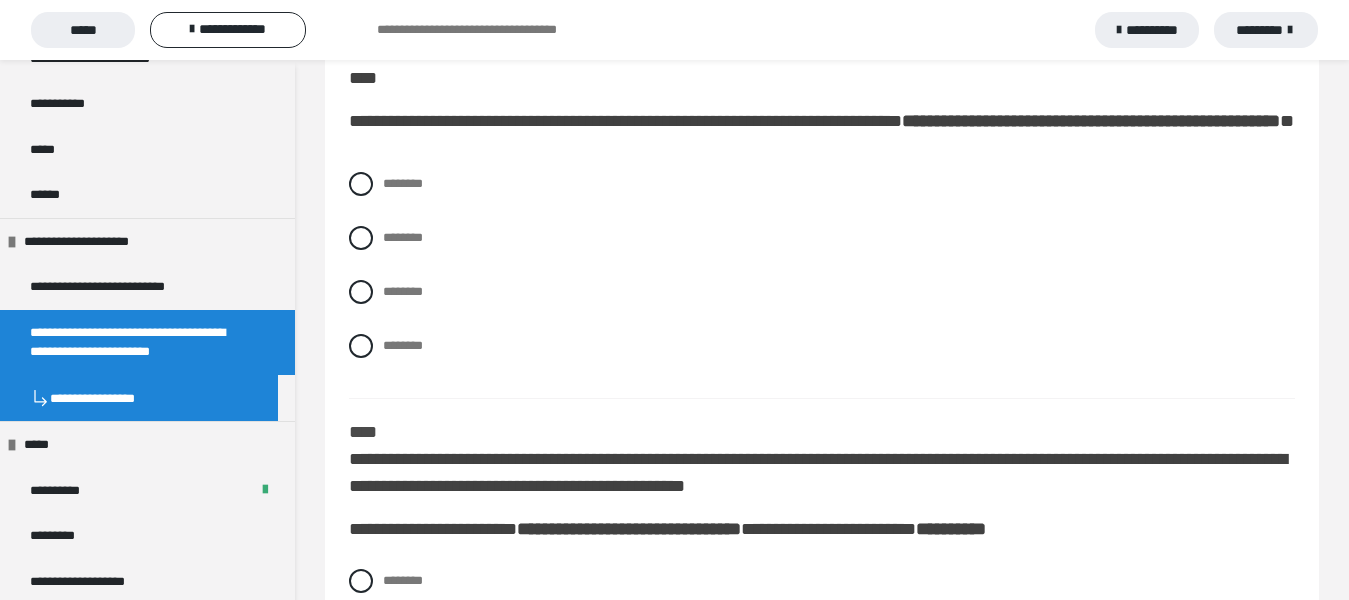 scroll, scrollTop: 6033, scrollLeft: 0, axis: vertical 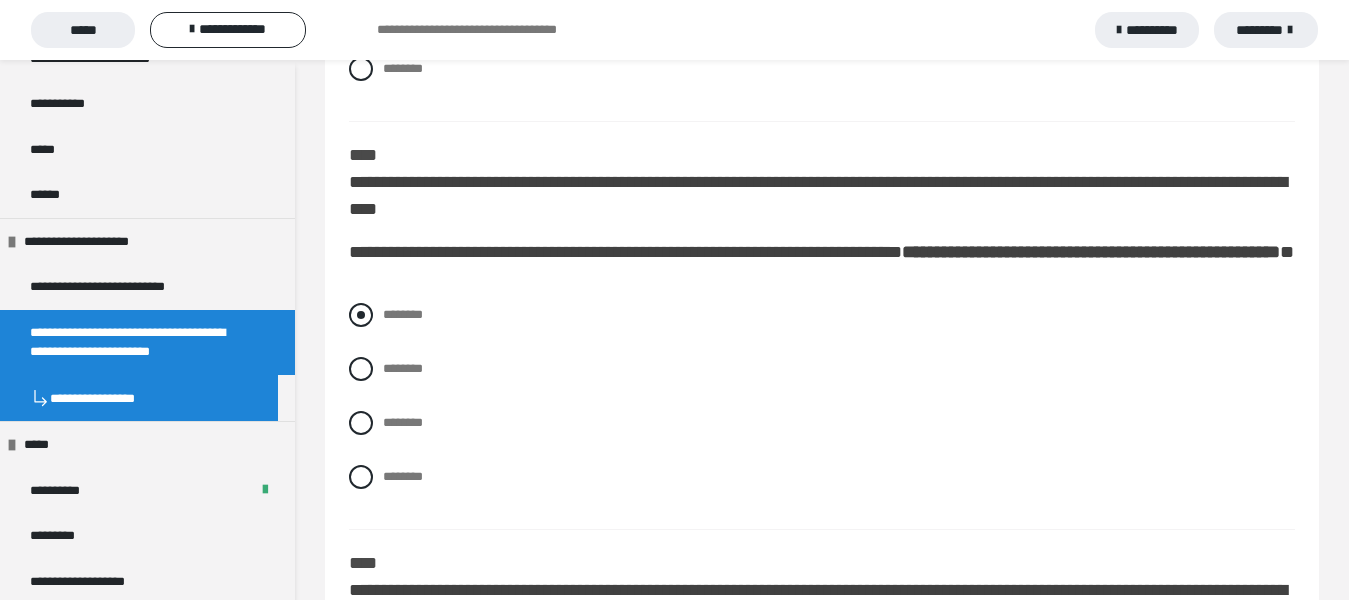 click at bounding box center (361, 315) 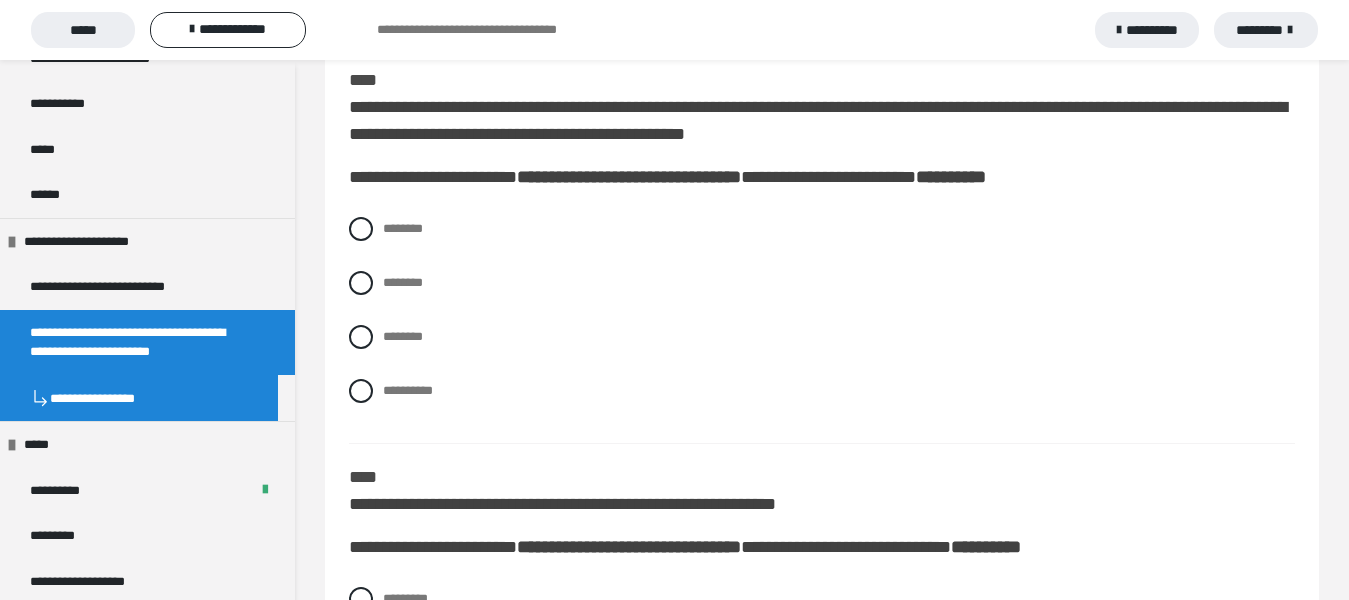 scroll, scrollTop: 6533, scrollLeft: 0, axis: vertical 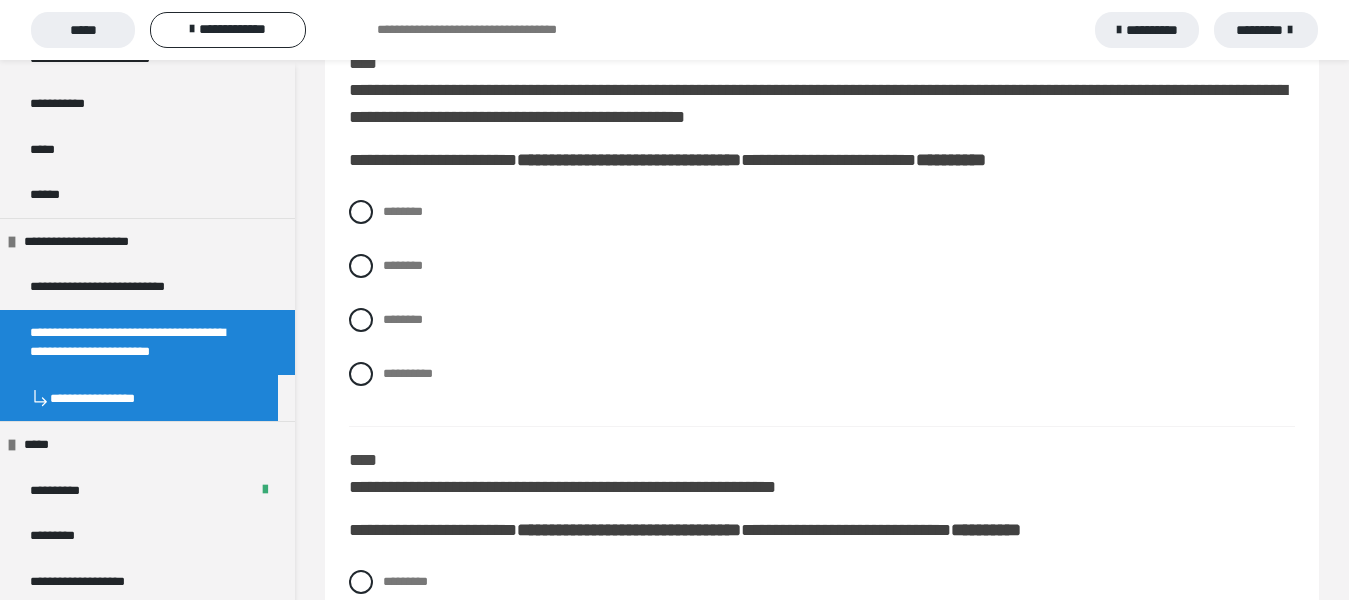 click at bounding box center (361, 266) 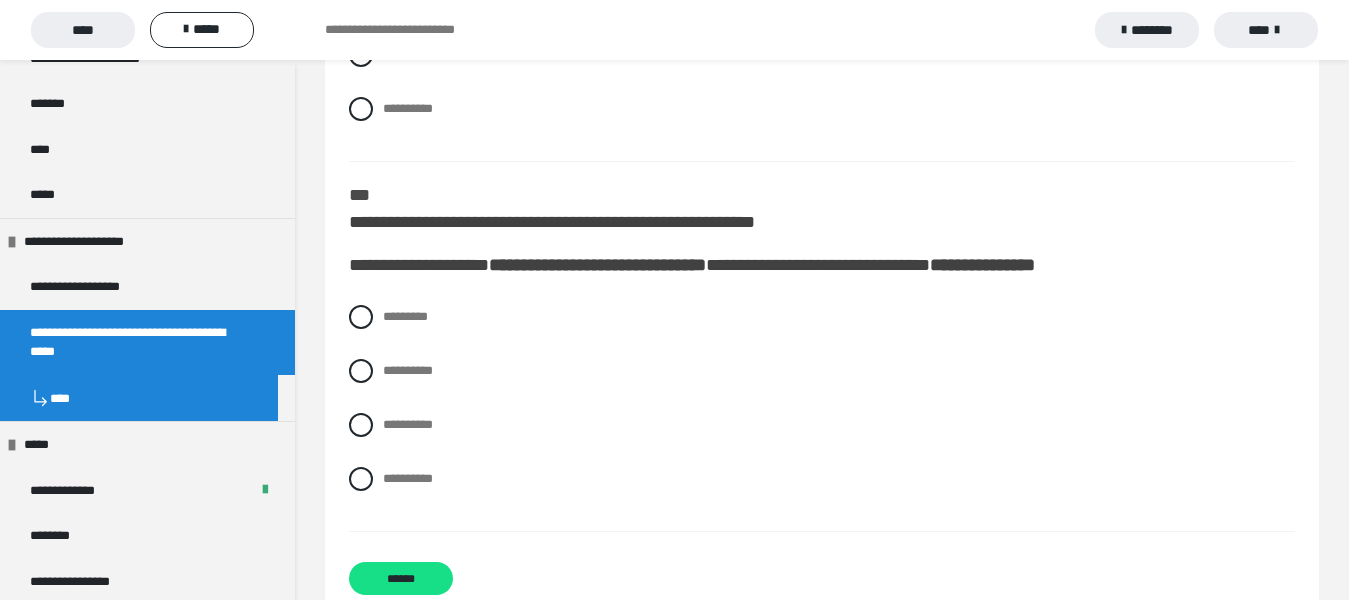 scroll, scrollTop: 6861, scrollLeft: 0, axis: vertical 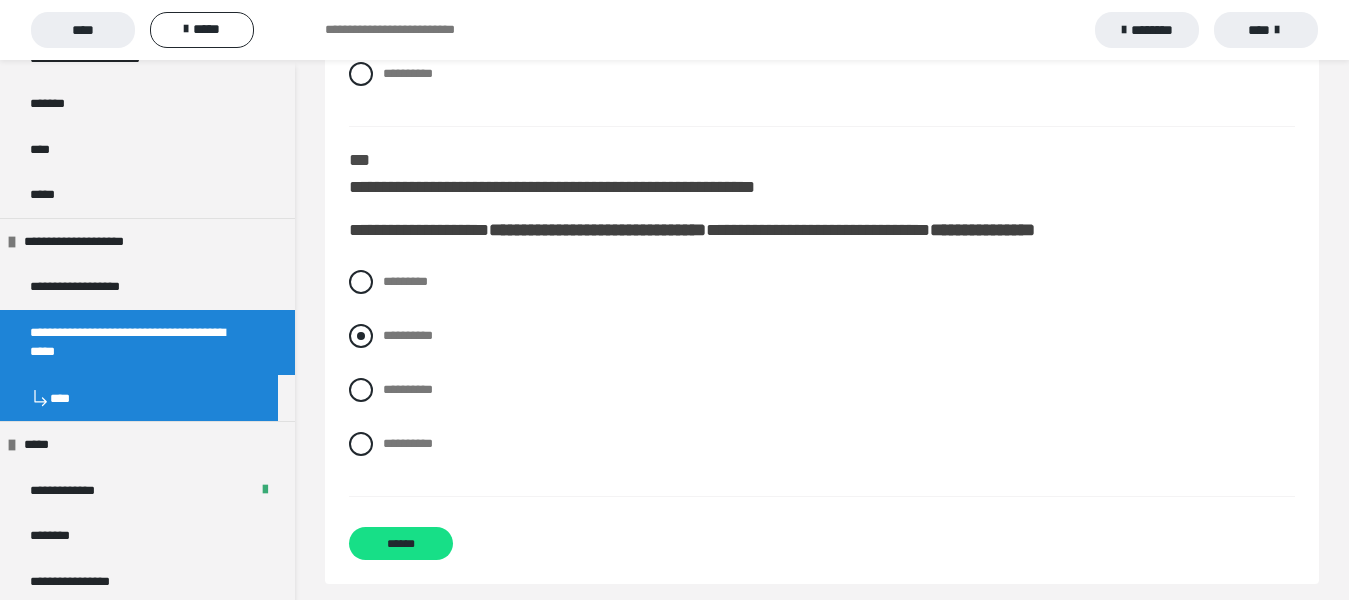 click at bounding box center [361, 336] 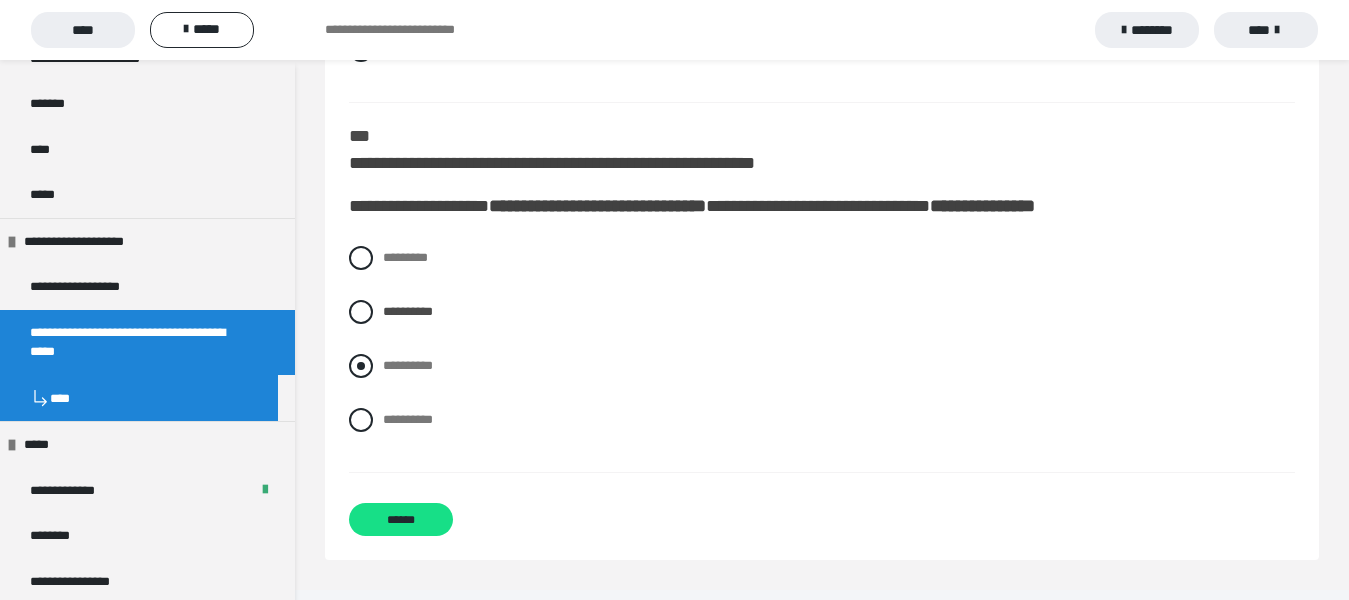 scroll, scrollTop: 6961, scrollLeft: 0, axis: vertical 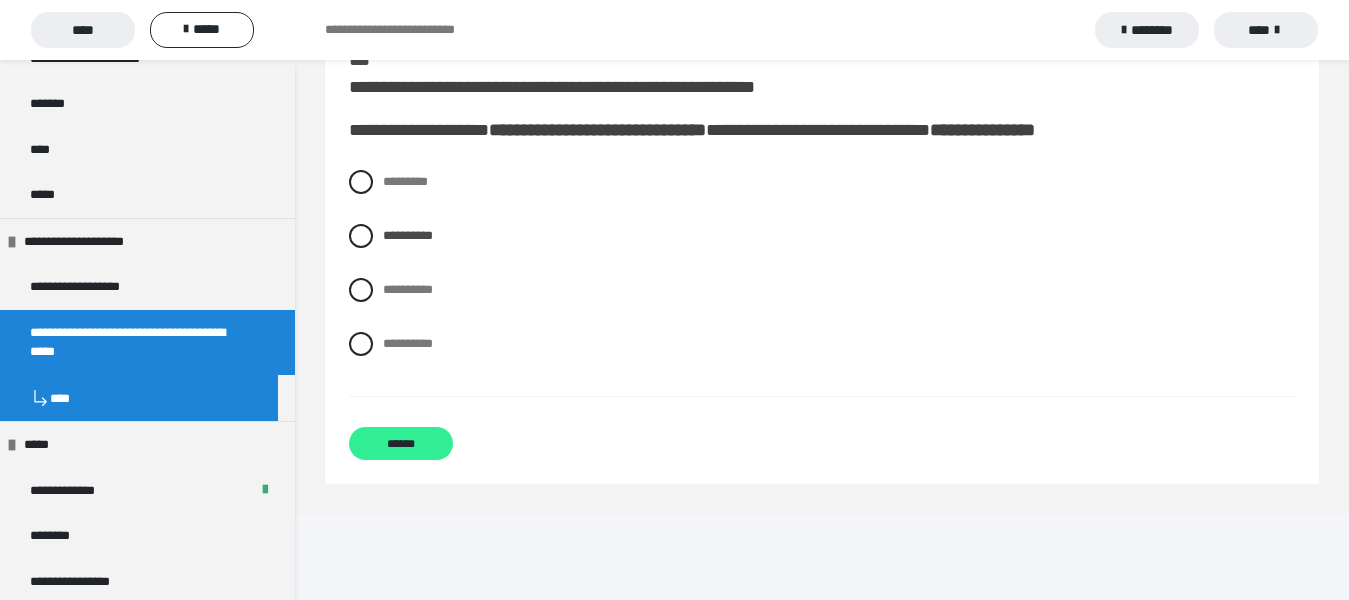 click on "******" at bounding box center (401, 443) 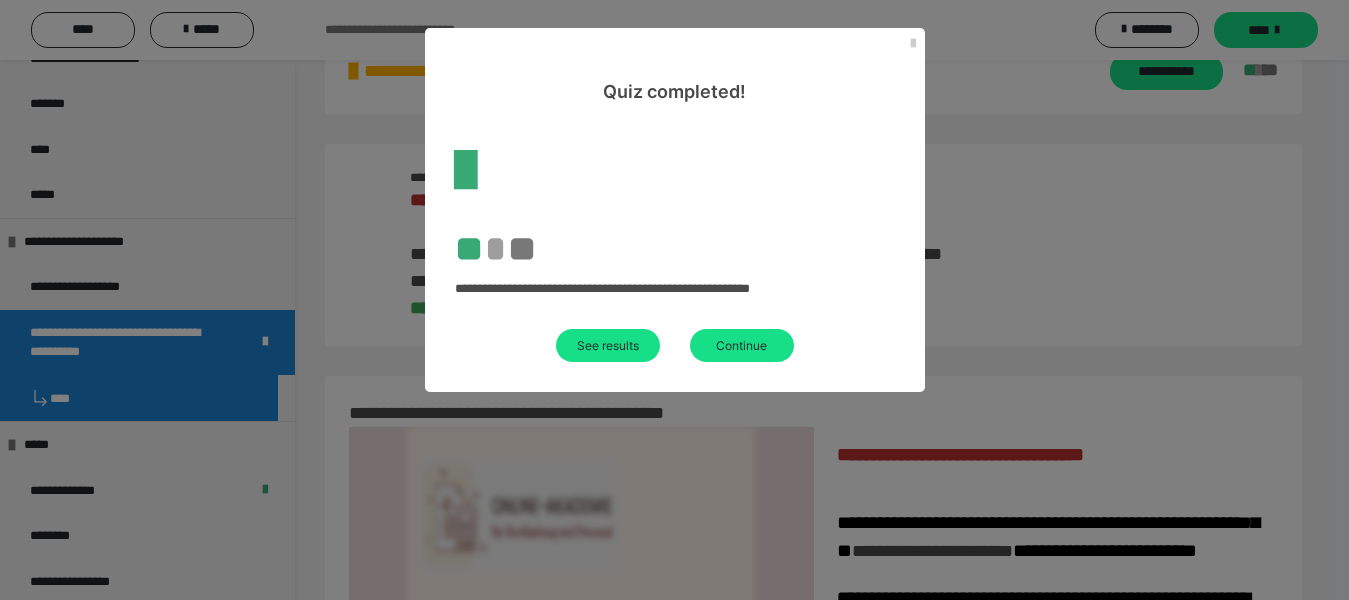 scroll, scrollTop: 649, scrollLeft: 0, axis: vertical 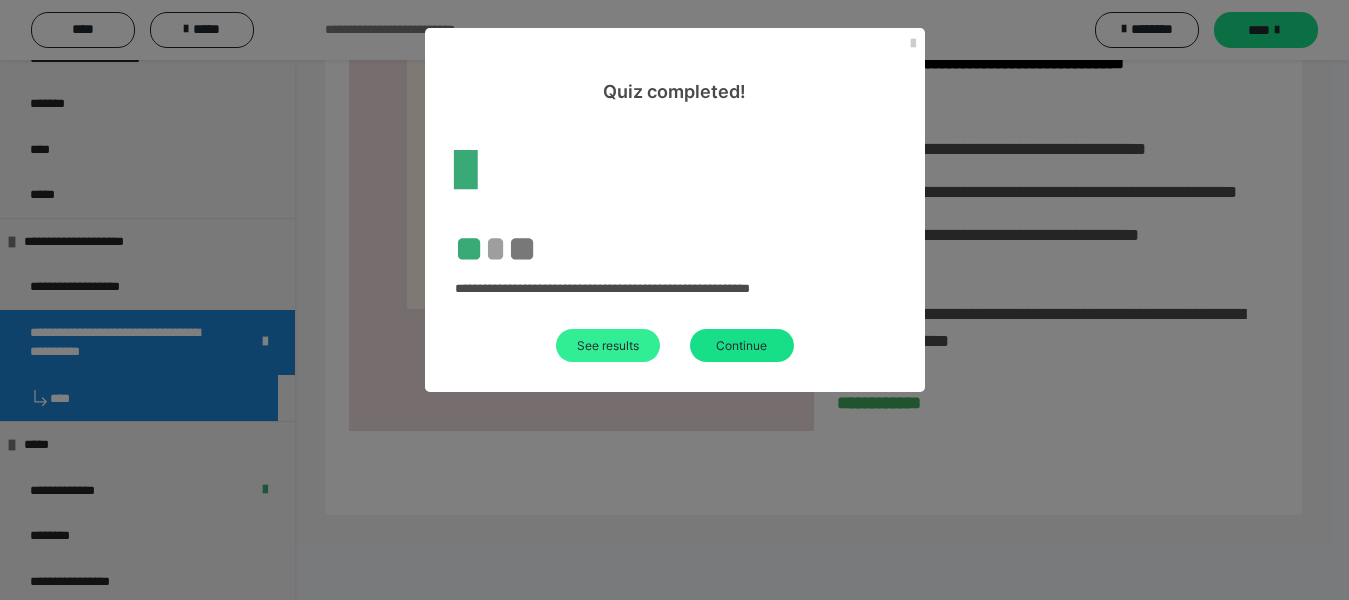 click on "See results" at bounding box center [608, 345] 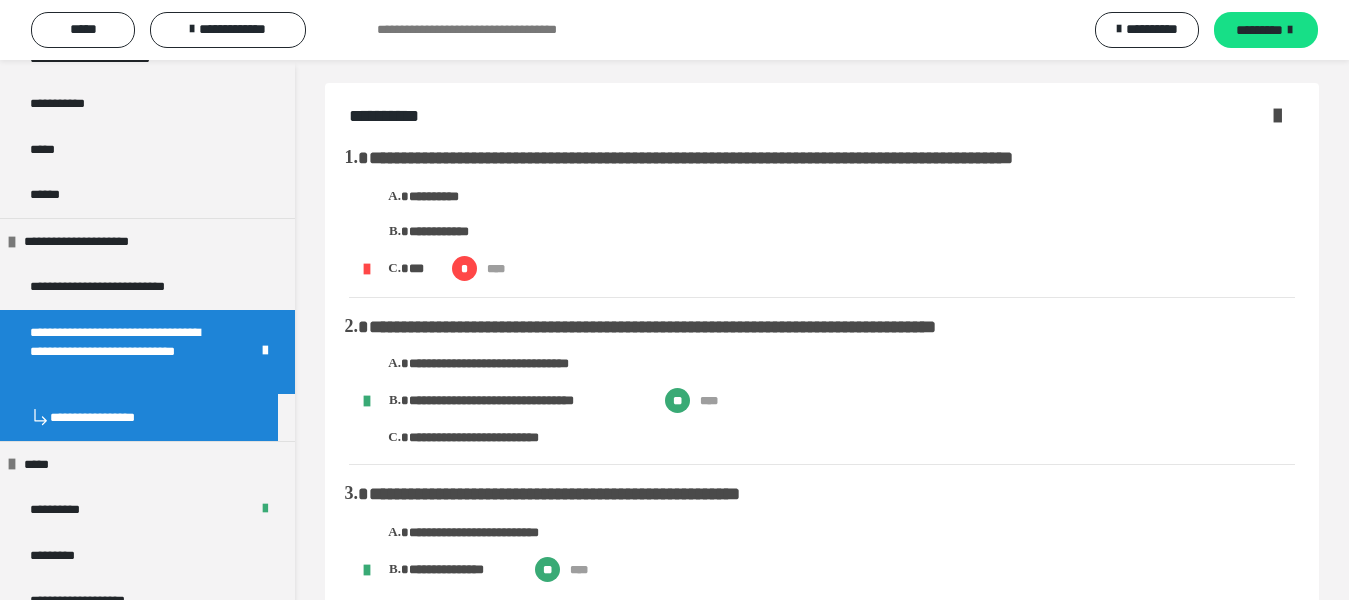scroll, scrollTop: 0, scrollLeft: 0, axis: both 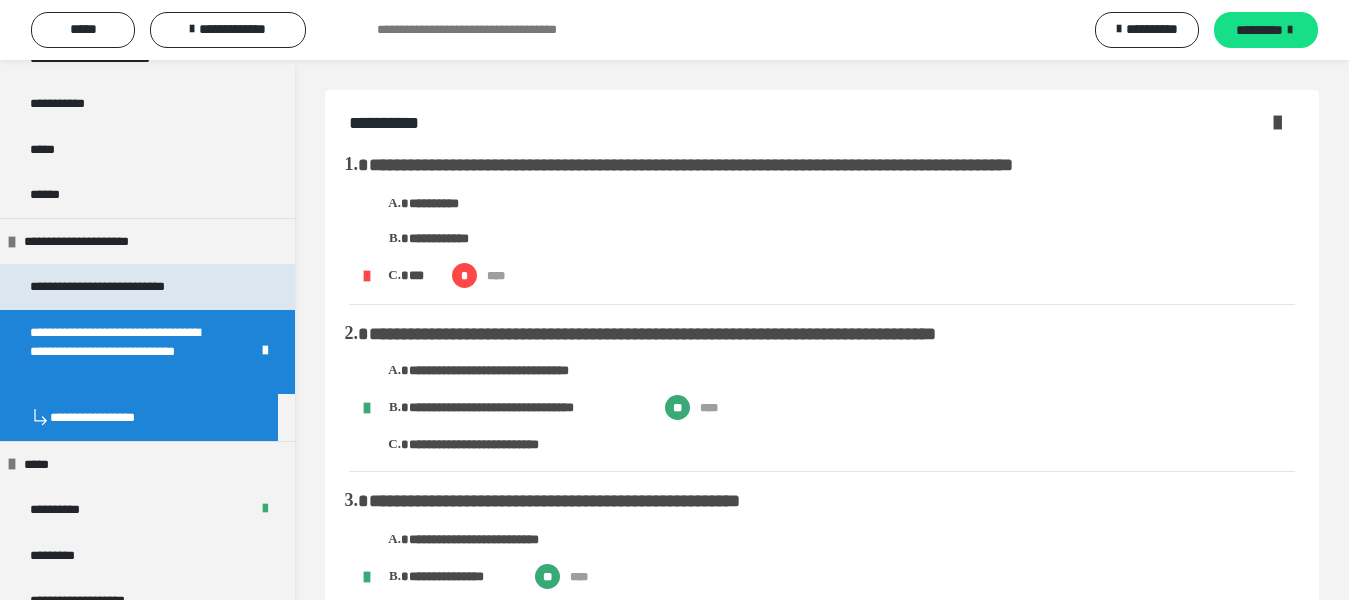 click on "**********" at bounding box center [97, 286] 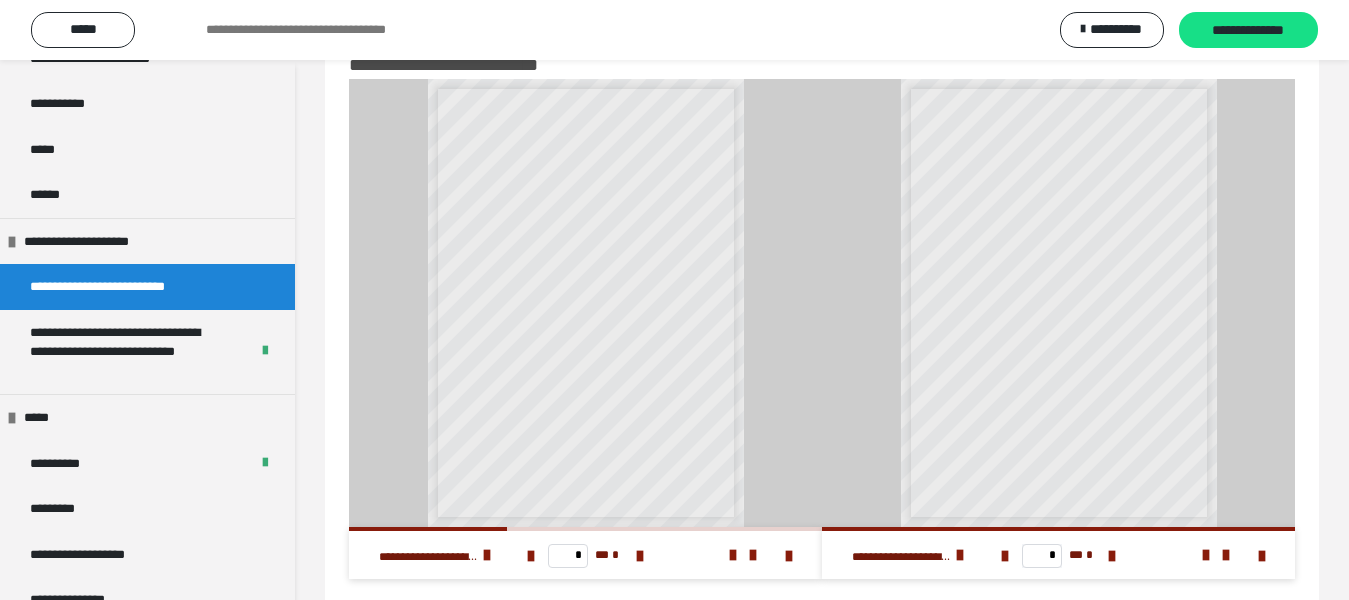 scroll, scrollTop: 95, scrollLeft: 0, axis: vertical 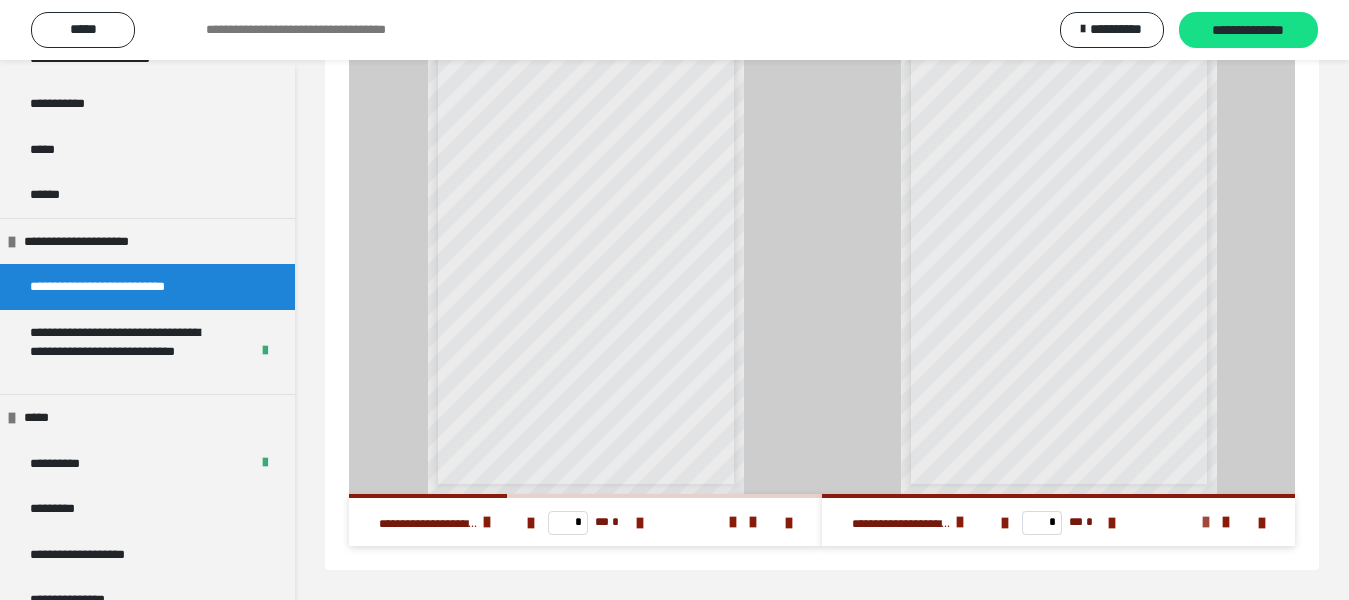 click at bounding box center [1206, 522] 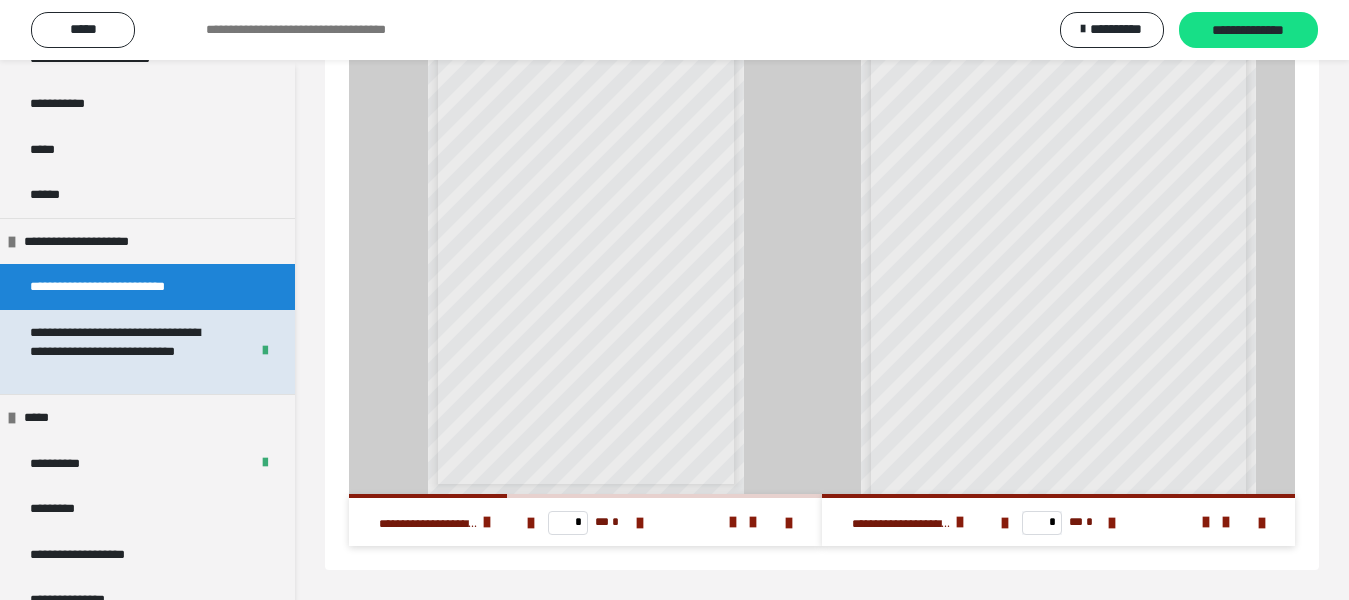 click on "**********" at bounding box center (115, 342) 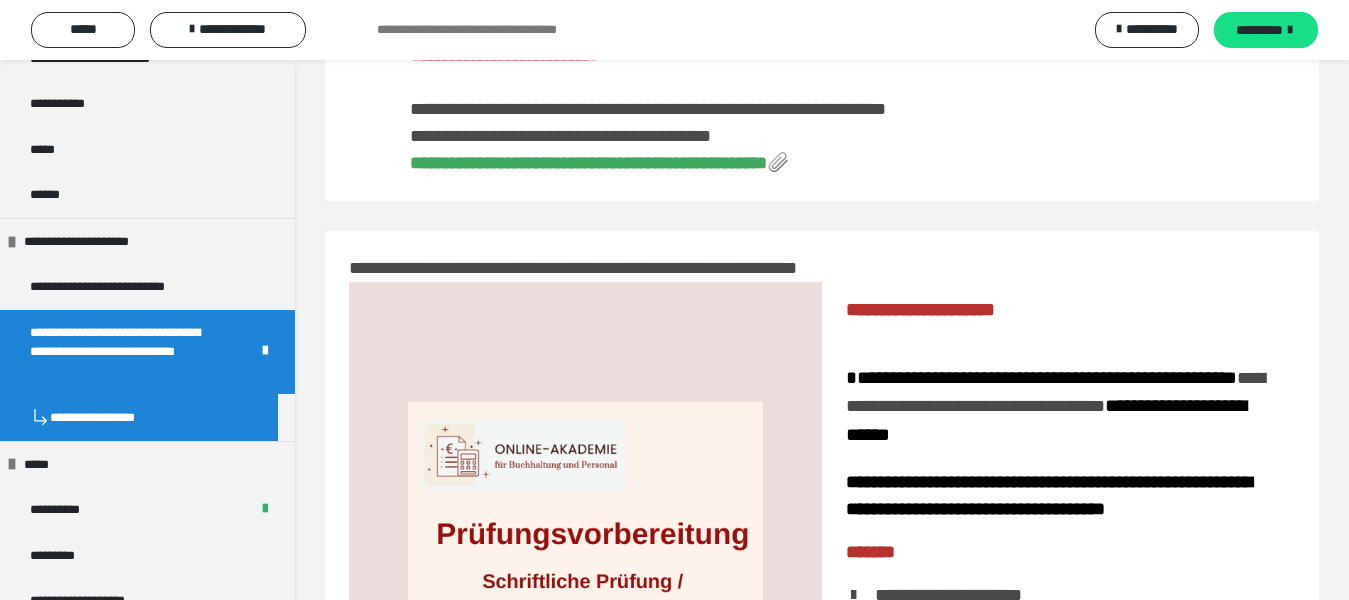 scroll, scrollTop: 0, scrollLeft: 0, axis: both 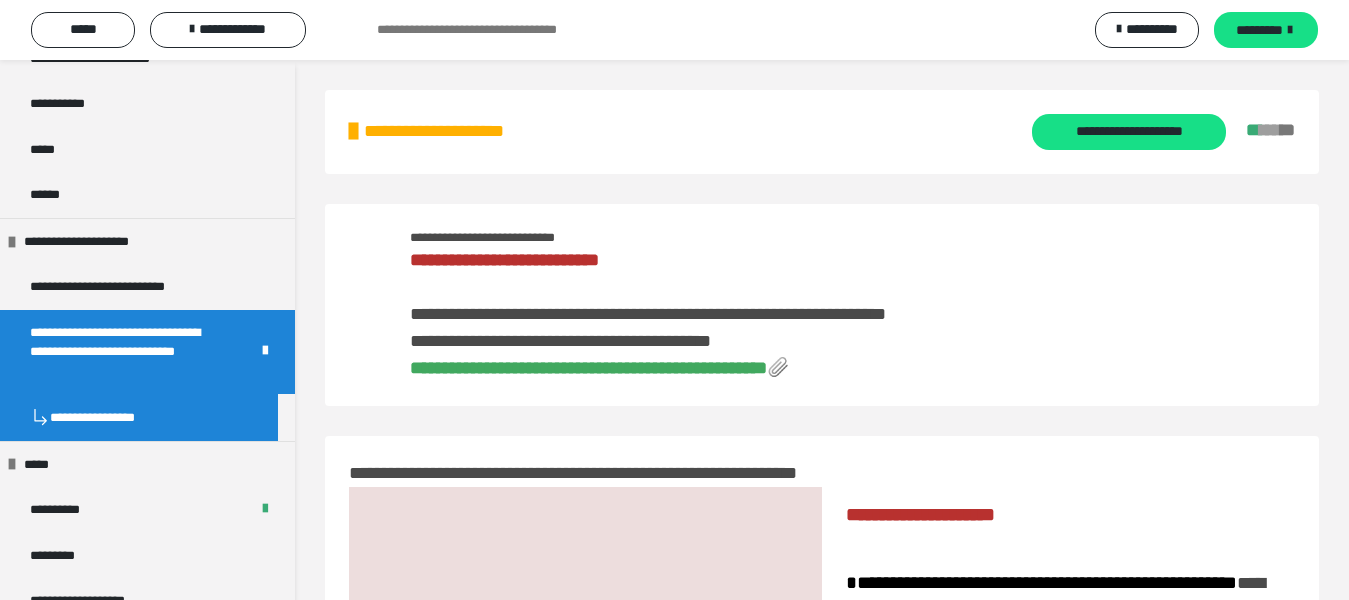 click on "**********" at bounding box center (588, 368) 